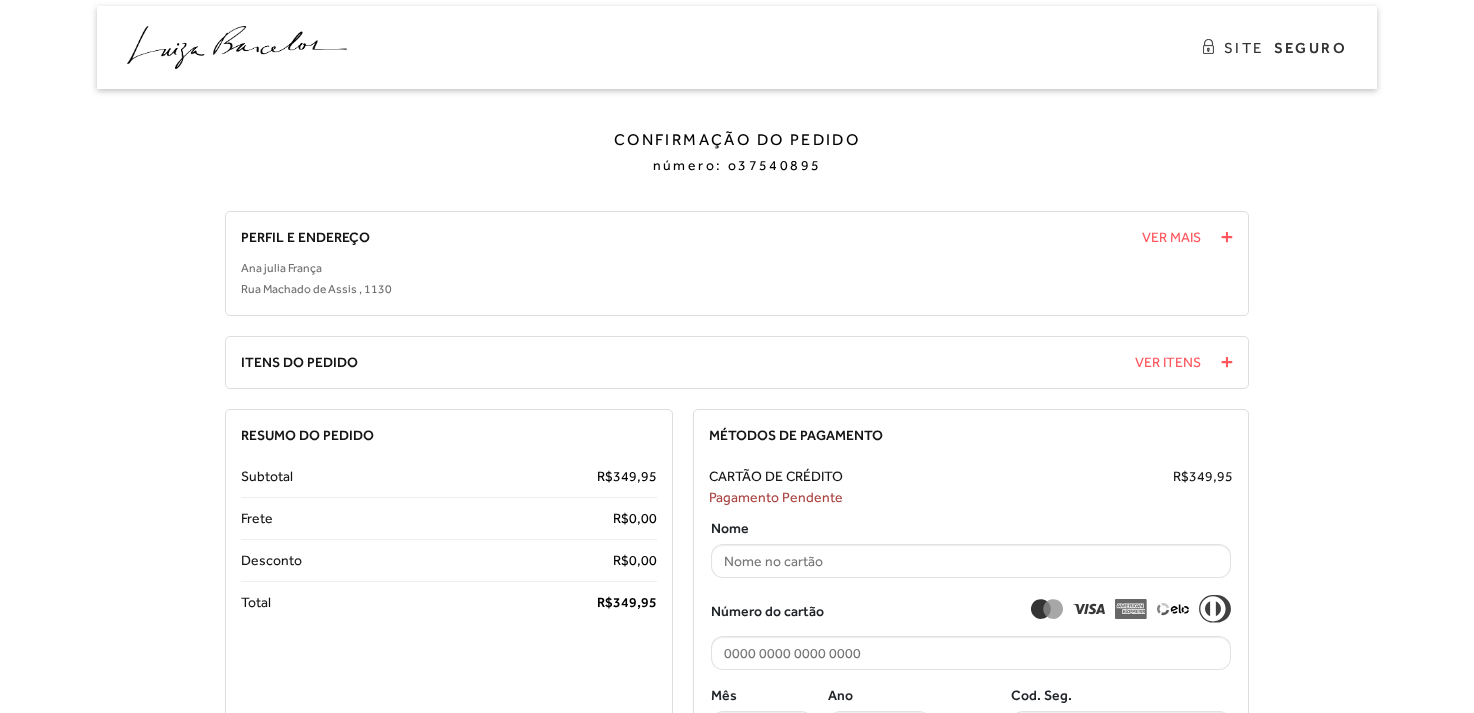 scroll, scrollTop: 0, scrollLeft: 0, axis: both 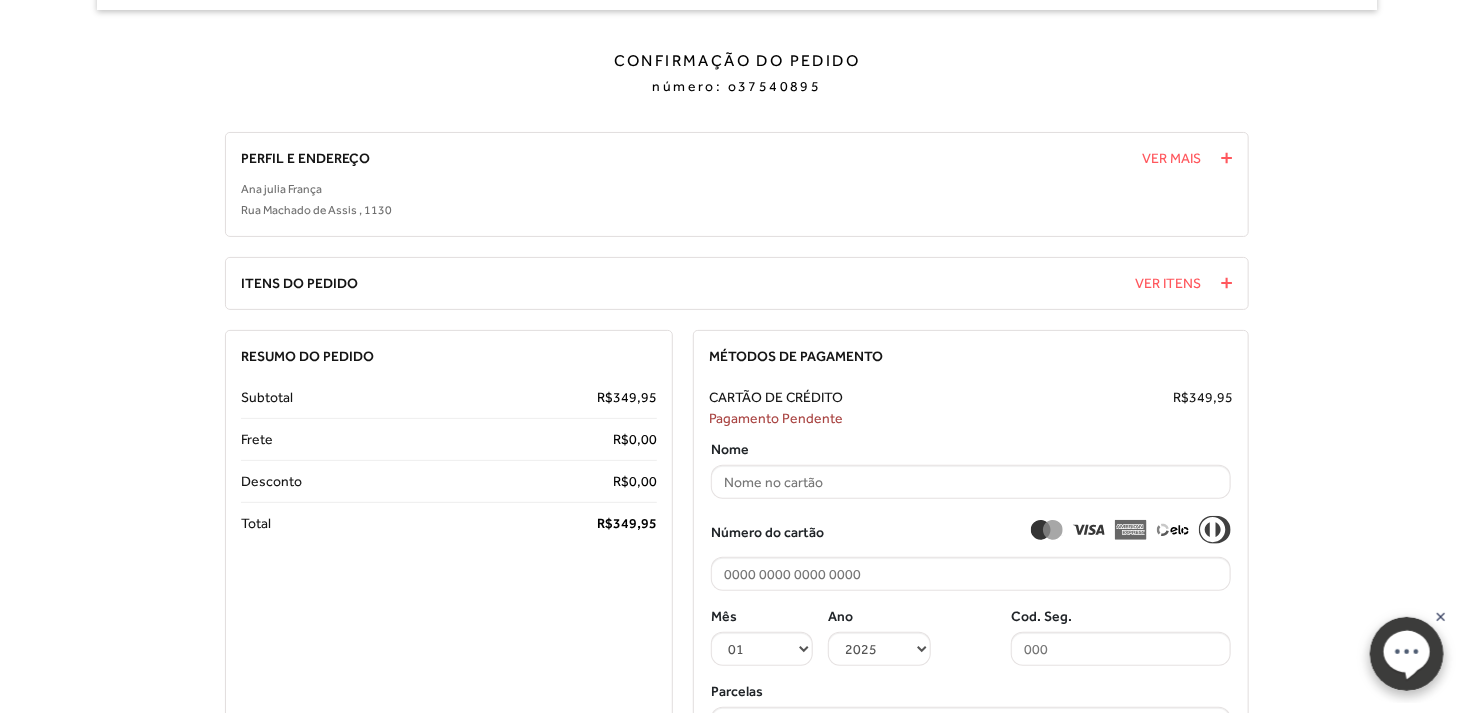 click on "Perfil e Endereço
[FIRST] [LAST]
[STREET]
, [NUMBER]
Ver Mais
Ver Menos
Nome:    [FIRST] [LAST]
Email:    [EMAIL]
CPF:    [CPF]
[STREET]
, [NUMBER]
, Ap [NUMBER]
[NEIGHBORHOOD]
, [CITY]
- [STATE]
CEP:" at bounding box center [737, 184] 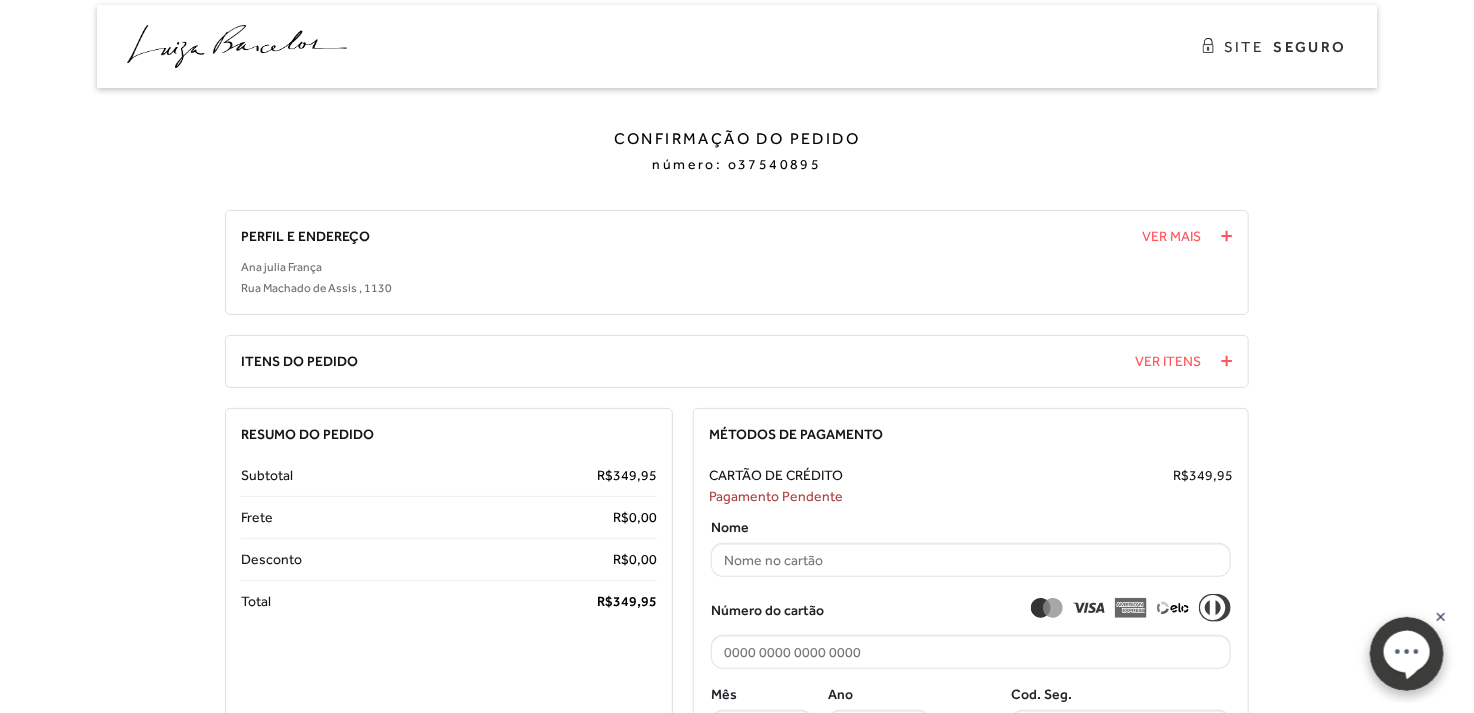 scroll, scrollTop: 0, scrollLeft: 0, axis: both 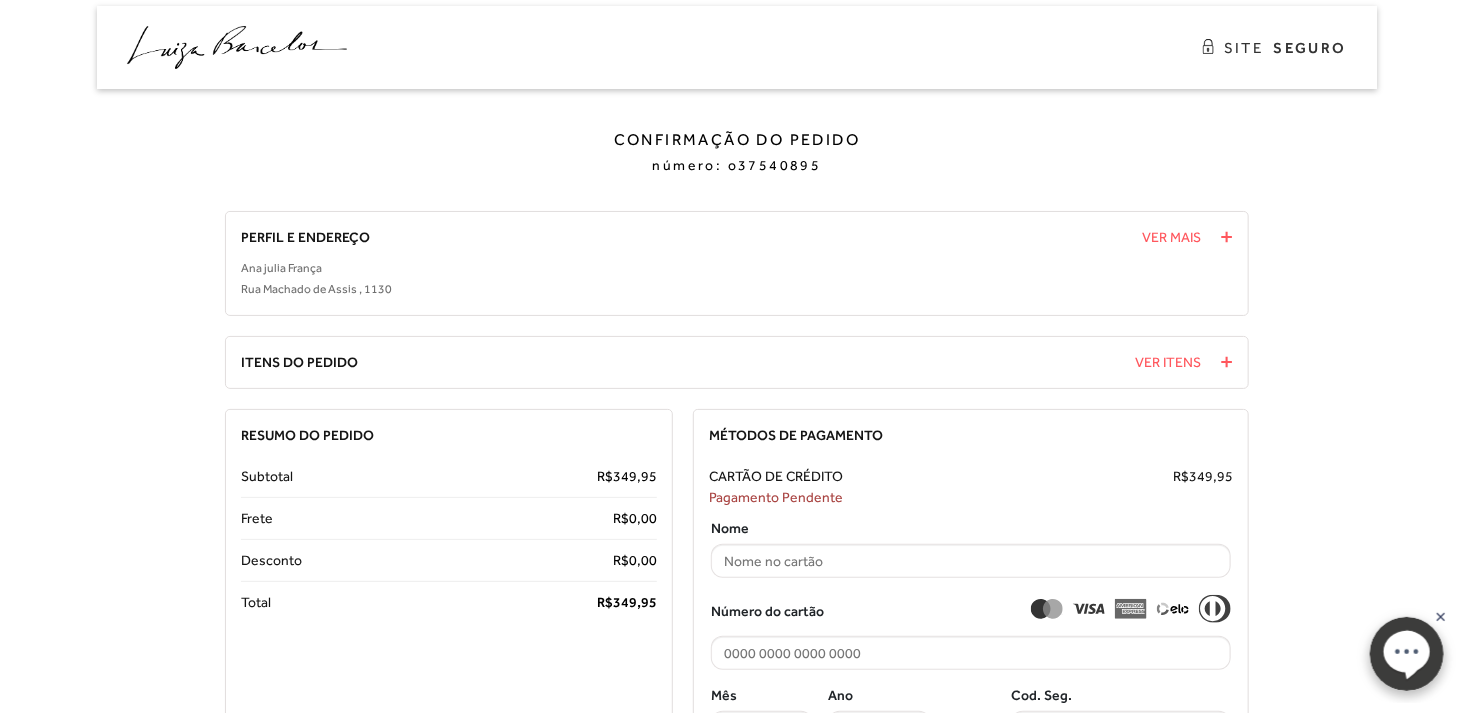click at bounding box center [237, 47] 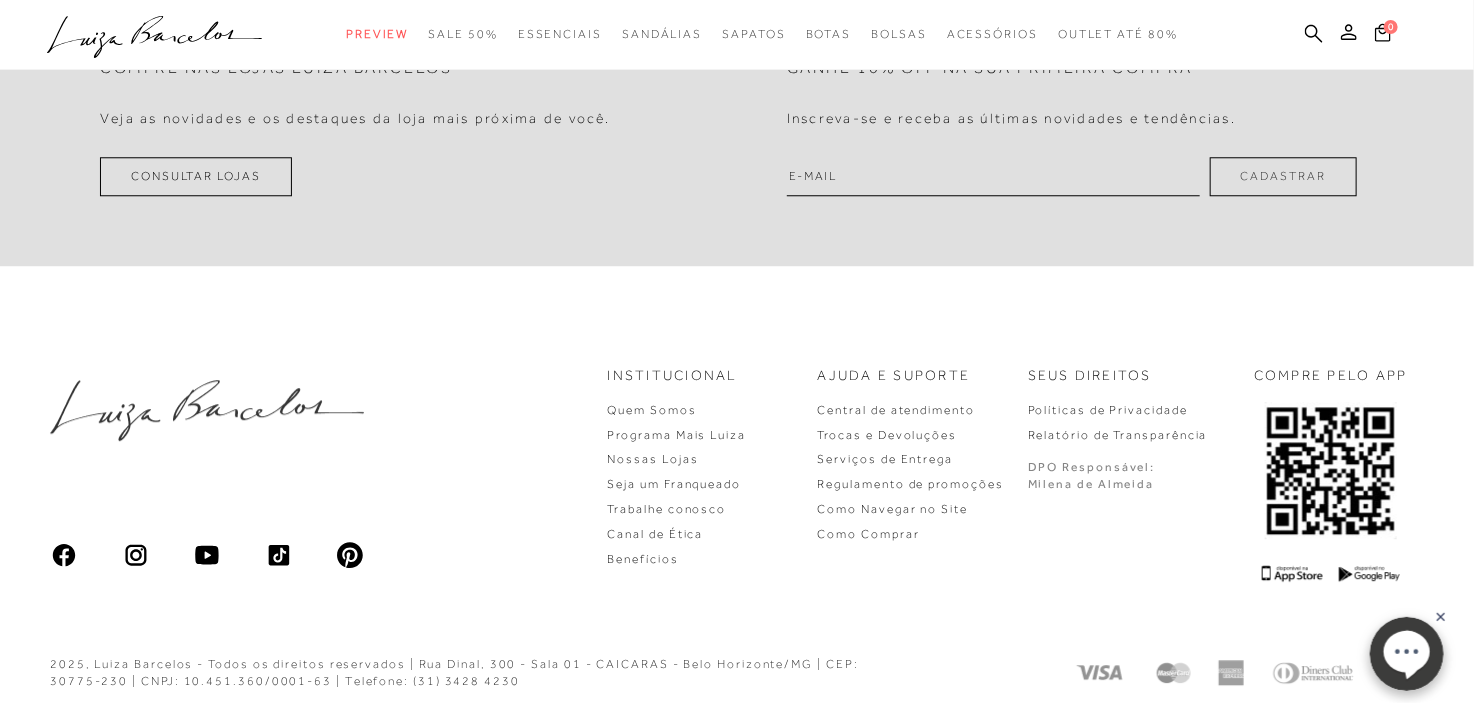 scroll, scrollTop: 6063, scrollLeft: 0, axis: vertical 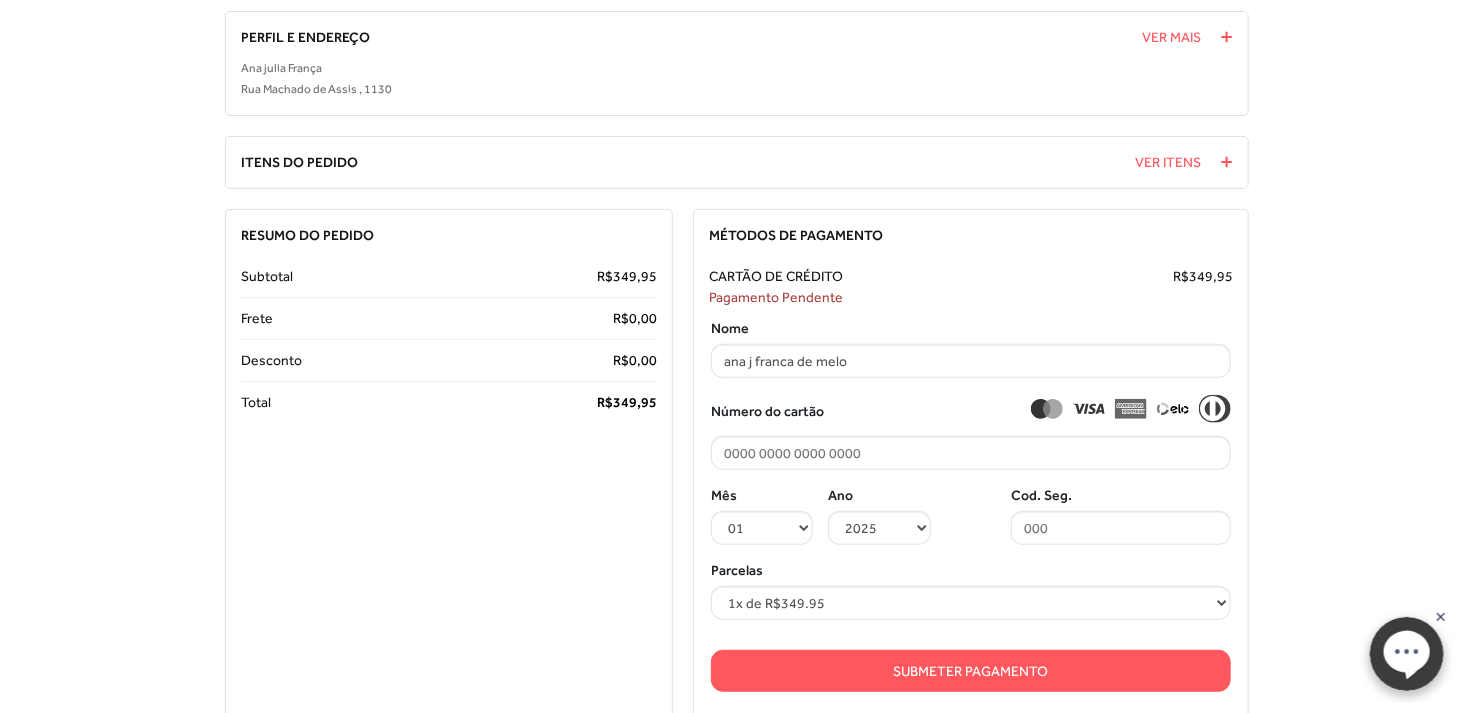 type on "ana j franca de melo" 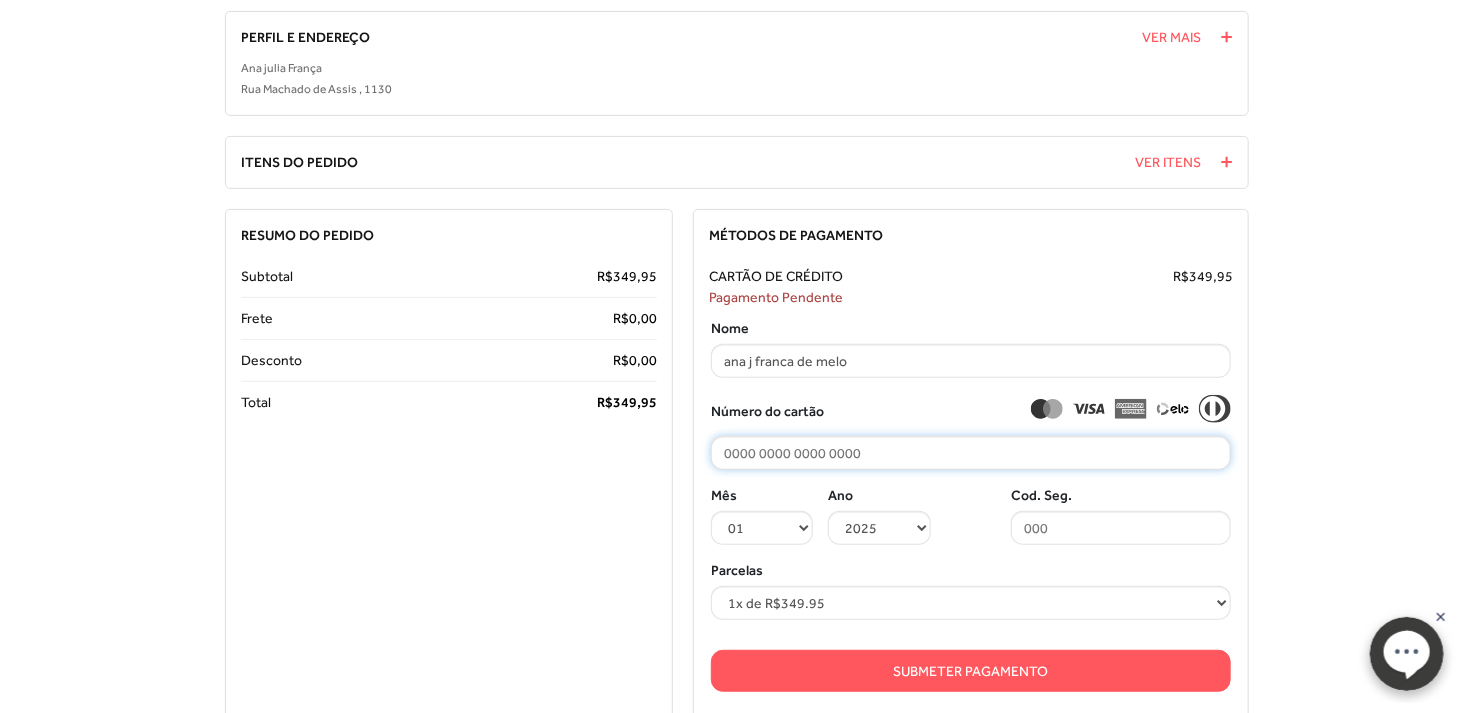 click at bounding box center [971, 453] 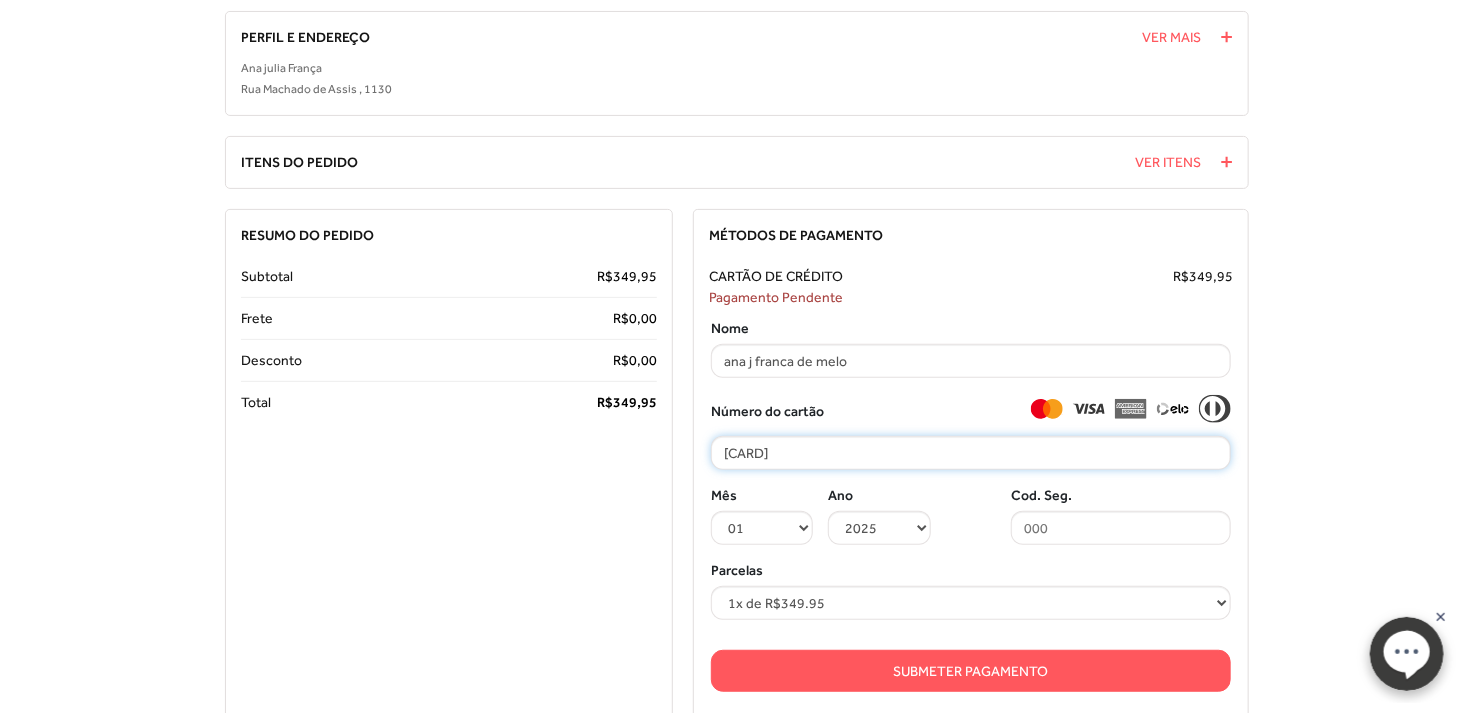 type on "2340 7413 4535 8034" 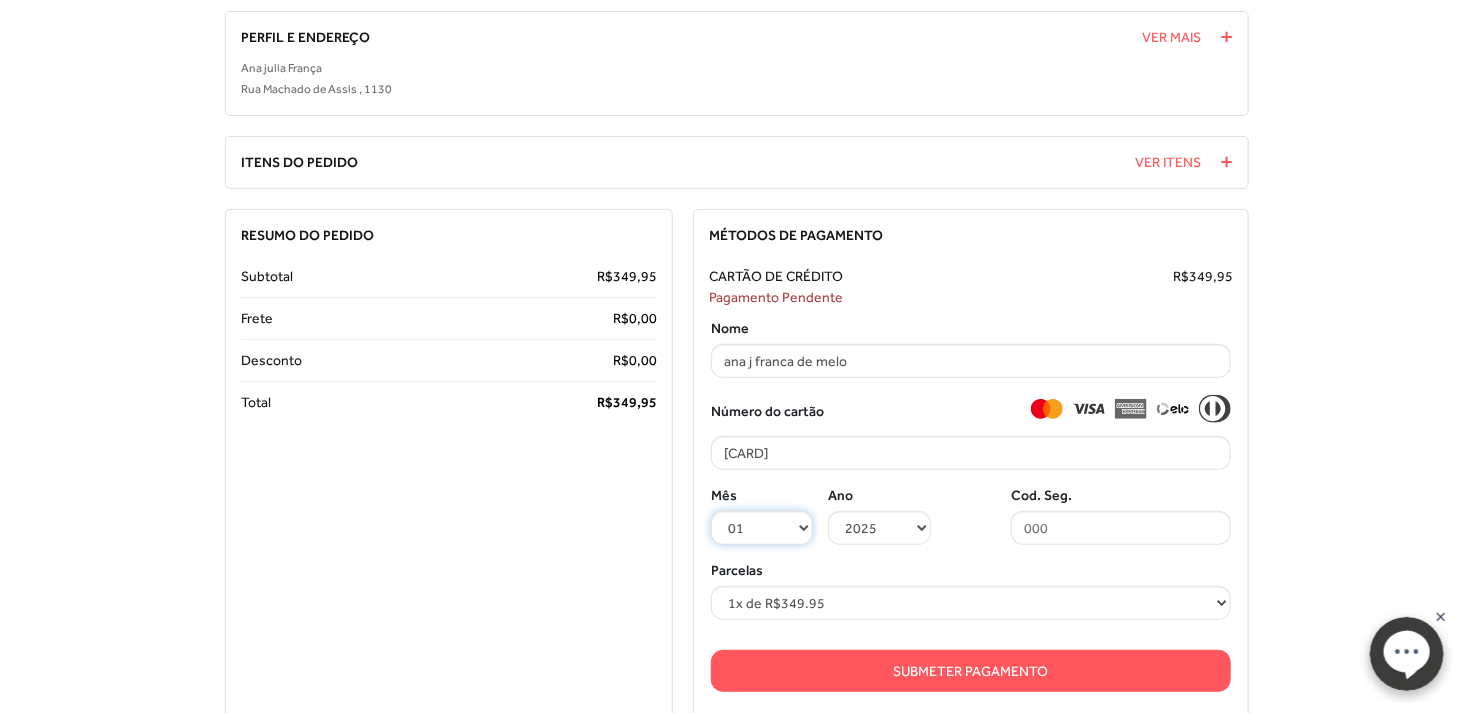 click on "01 02 03 04 05 06 07 08 09 10 11 12" at bounding box center (762, 528) 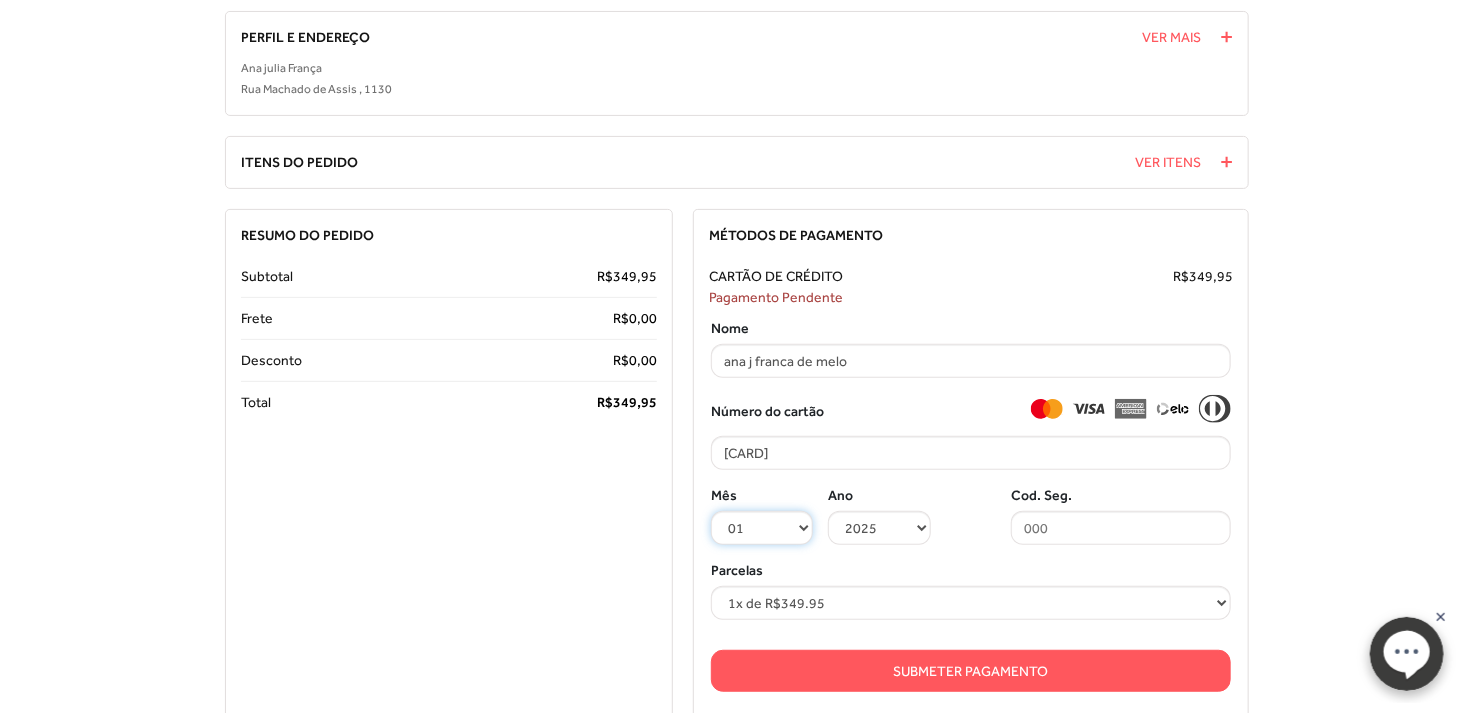 select on "09" 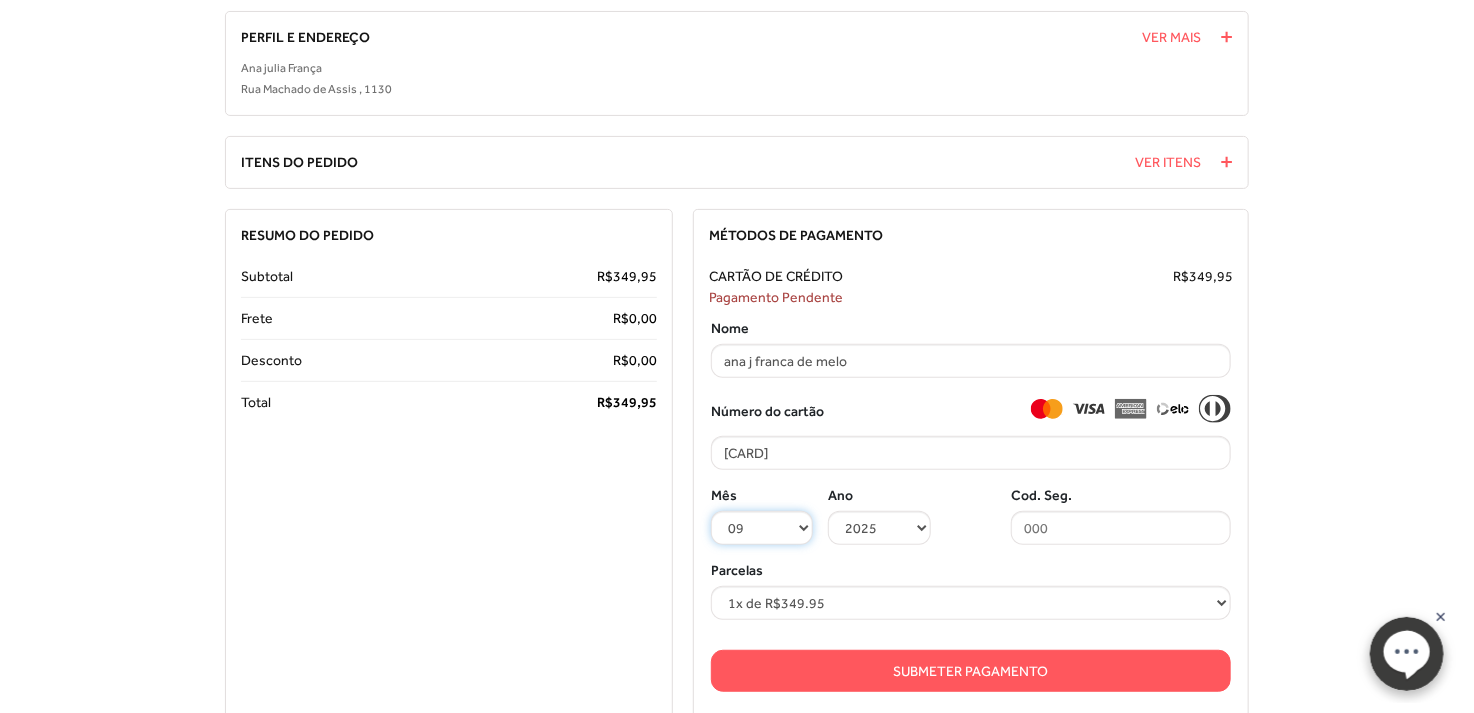click on "01 02 03 04 05 06 07 08 09 10 11 12" at bounding box center (762, 528) 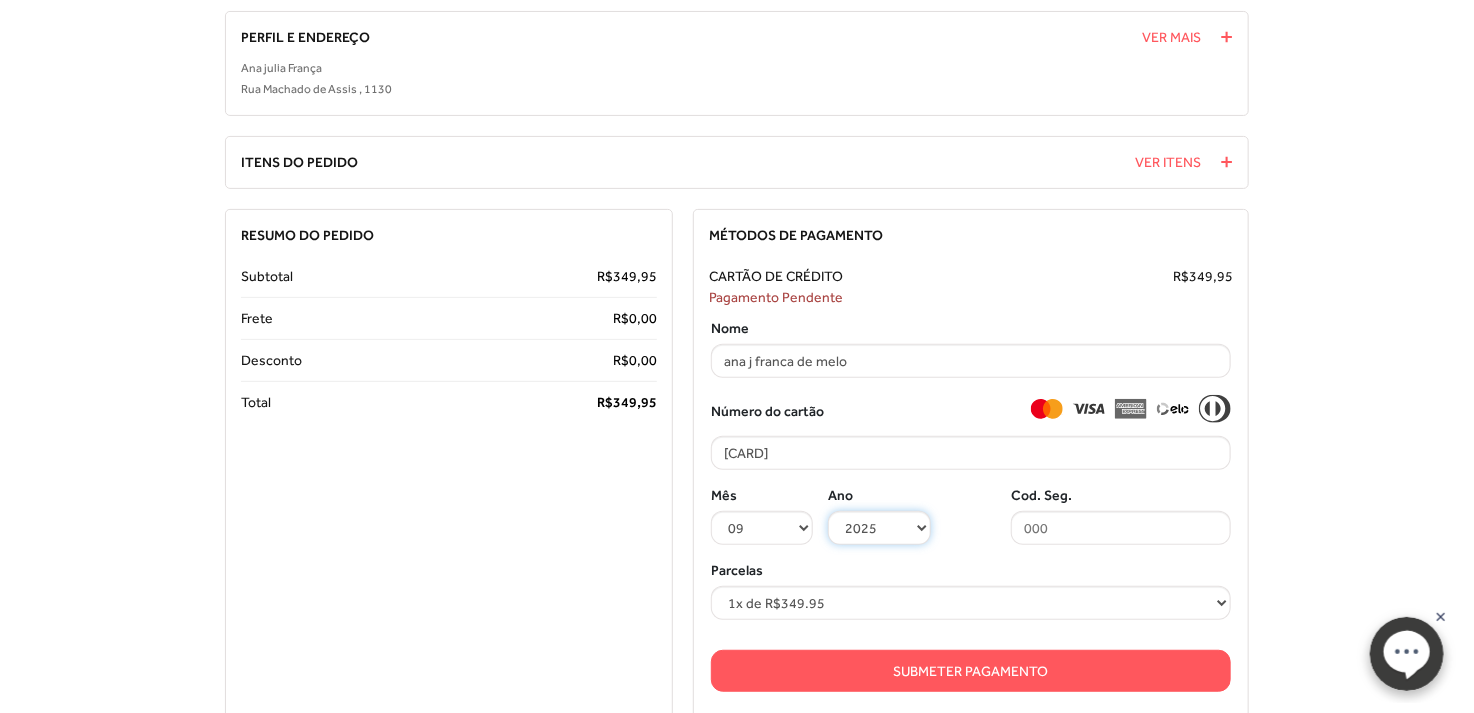 click on "2025 2026 2027 2028 2029 2030 2031 2032 2033 2034 2035 2036 2037 2038 2039 2040 2041 2042 2043 2044" at bounding box center [879, 528] 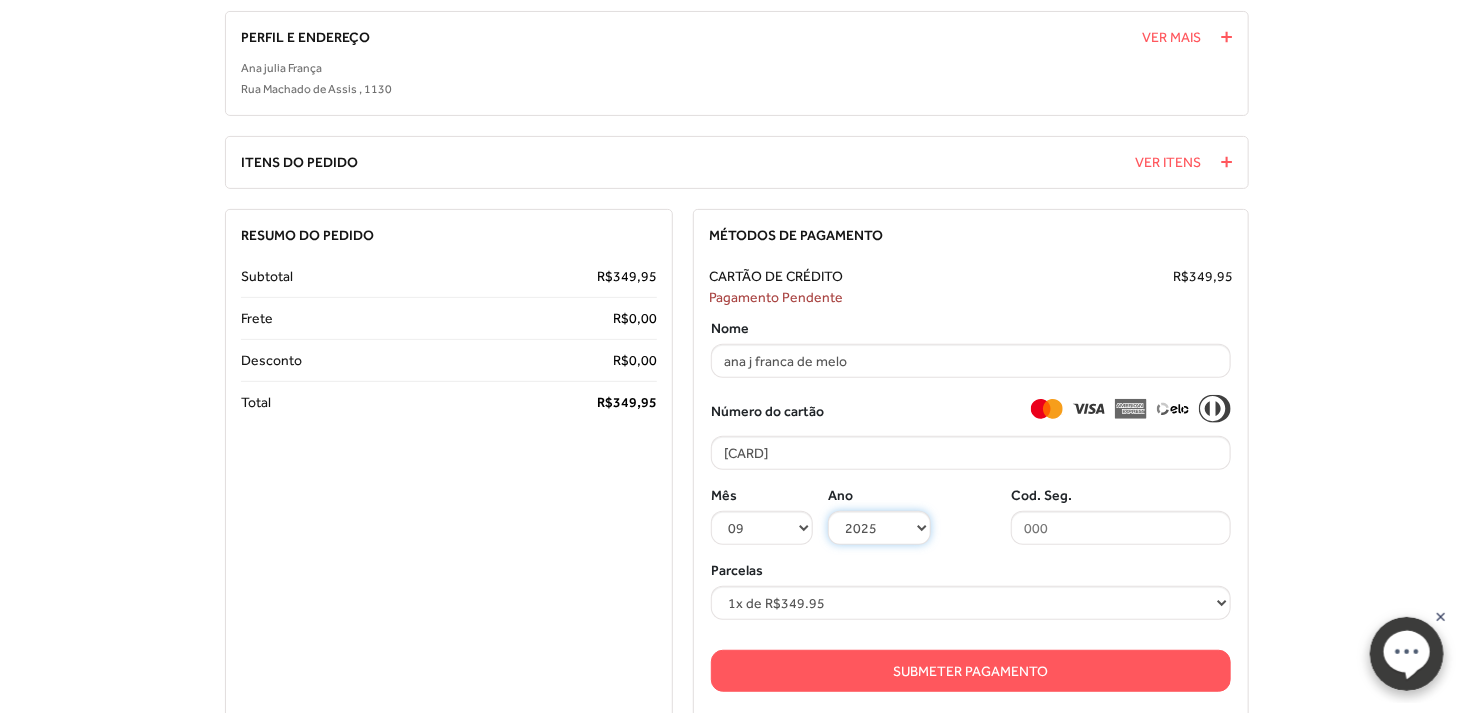 select on "2031" 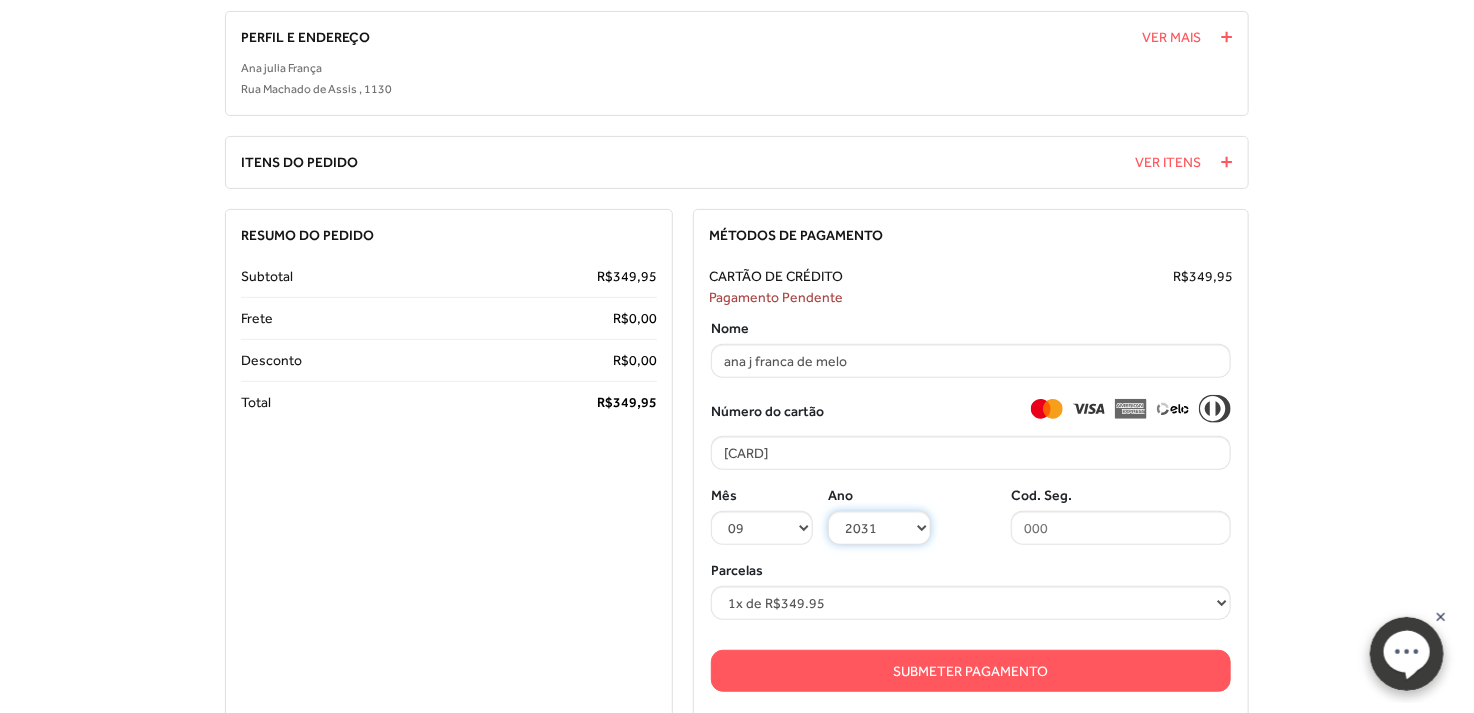 click on "2025 2026 2027 2028 2029 2030 2031 2032 2033 2034 2035 2036 2037 2038 2039 2040 2041 2042 2043 2044" at bounding box center (879, 528) 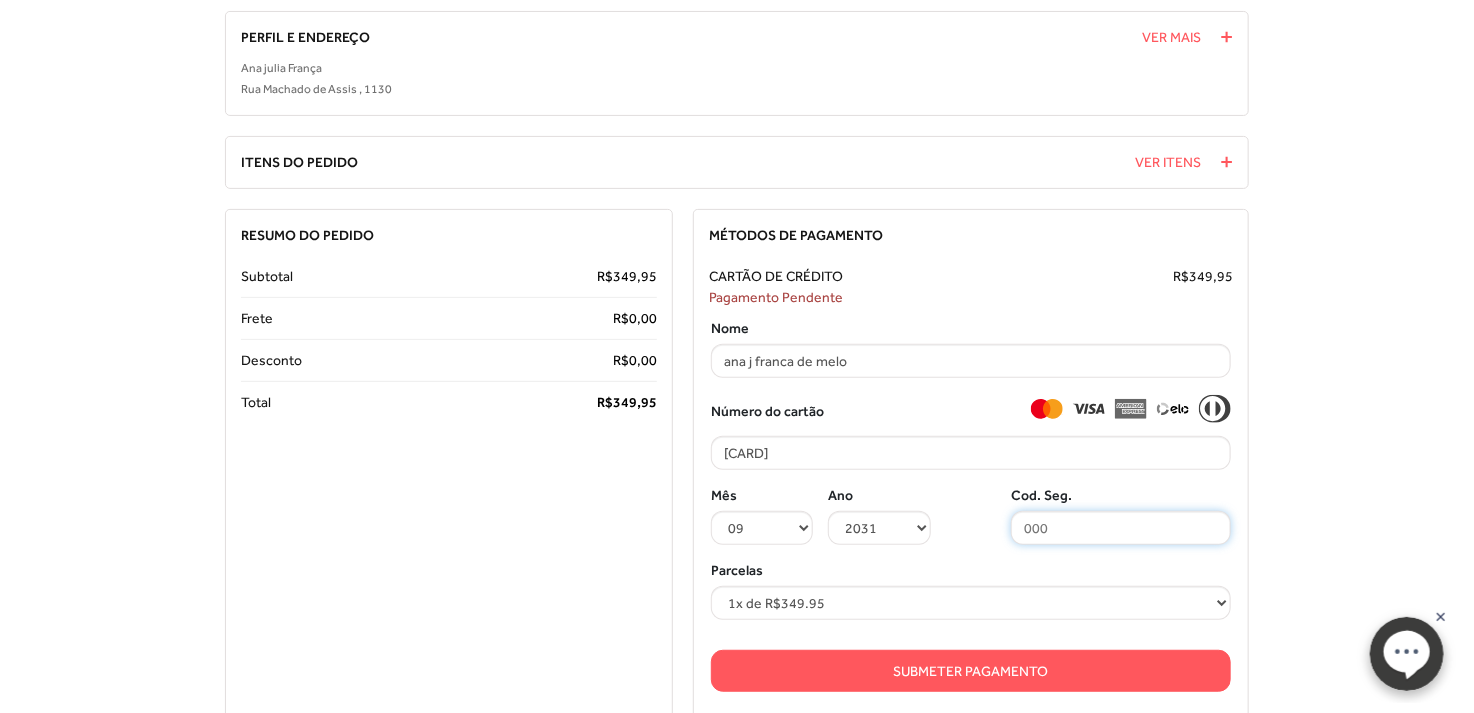 click at bounding box center [1121, 528] 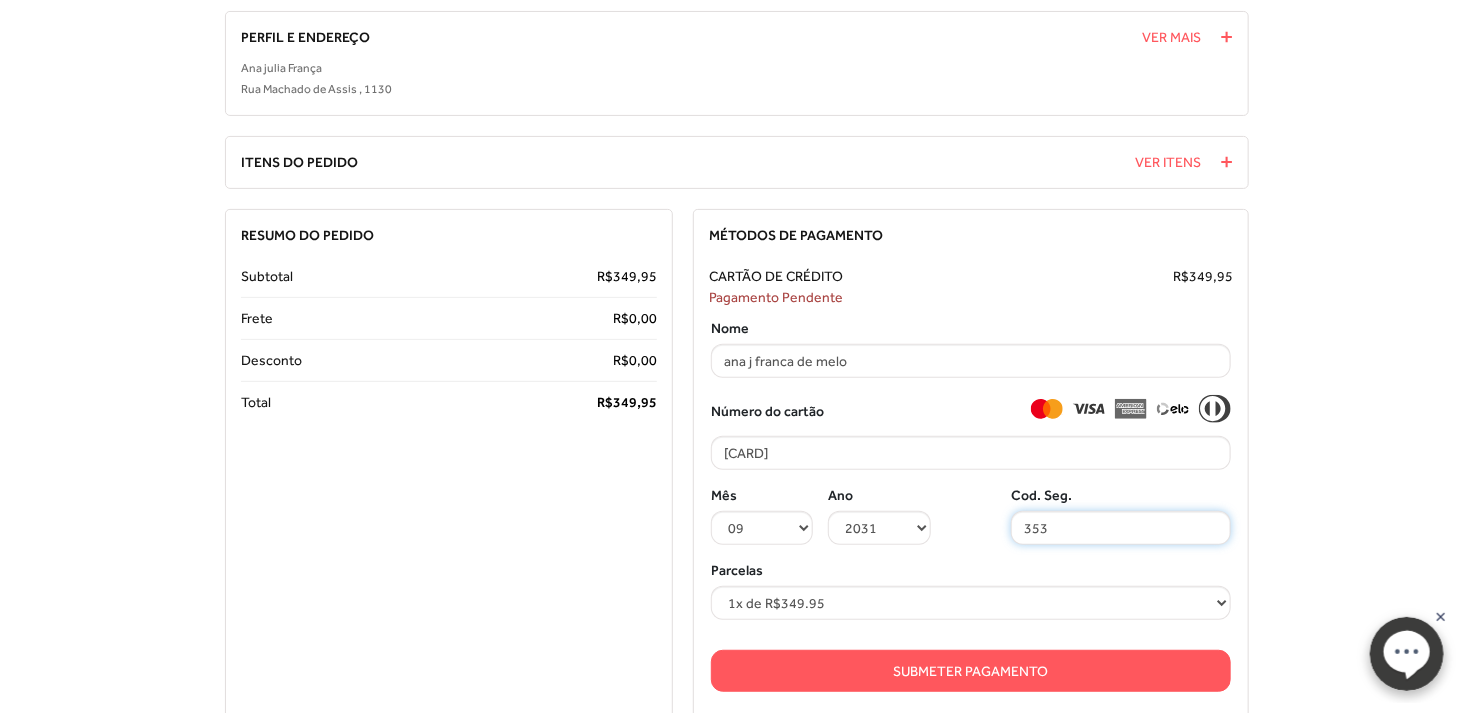 type on "353" 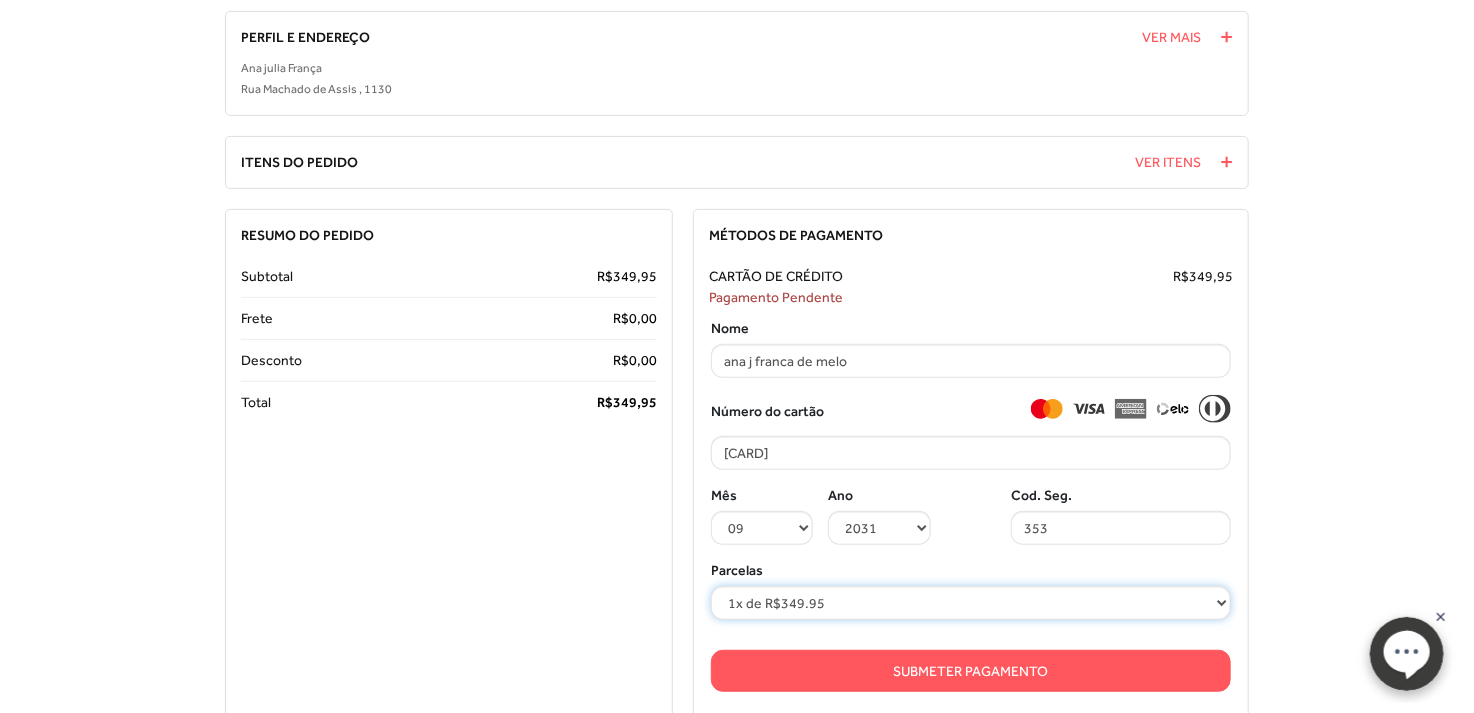 click on "1x de R$349.95 2x de R$174.98 sem juros 3x de R$116.65 sem juros 4x de R$87.49 sem juros 5x de R$69.99 sem juros 6x de R$58.33 sem juros" at bounding box center (971, 603) 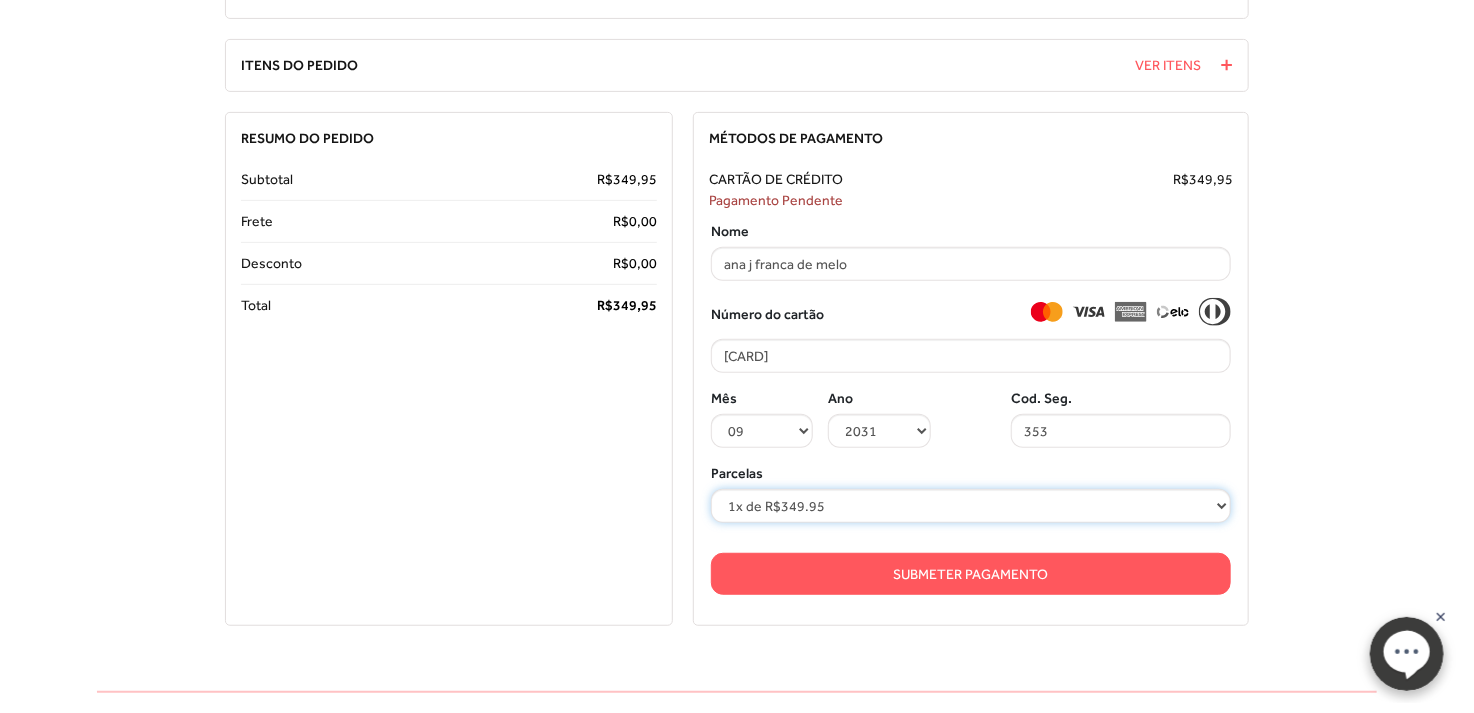 scroll, scrollTop: 300, scrollLeft: 0, axis: vertical 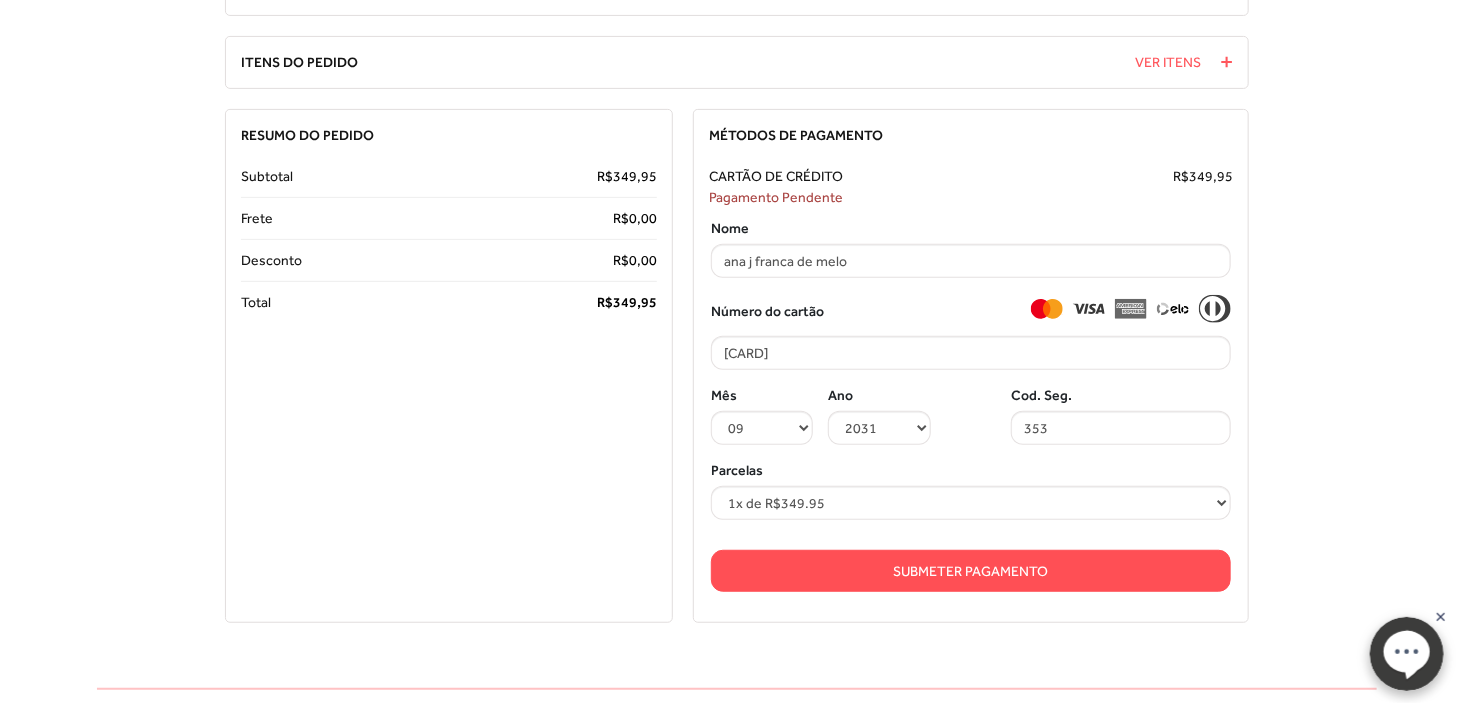 click on "Submeter Pagamento" at bounding box center [971, 571] 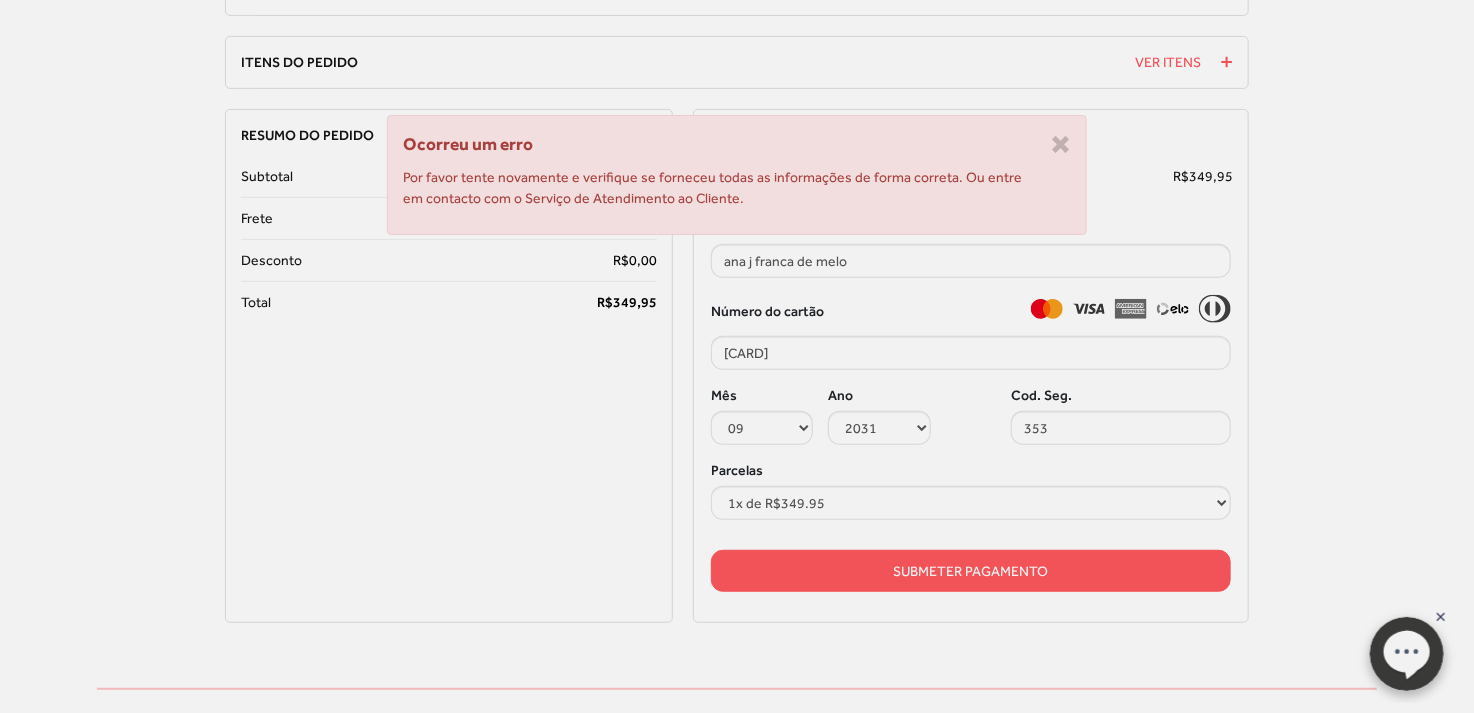 drag, startPoint x: 1334, startPoint y: 403, endPoint x: 1289, endPoint y: 400, distance: 45.099888 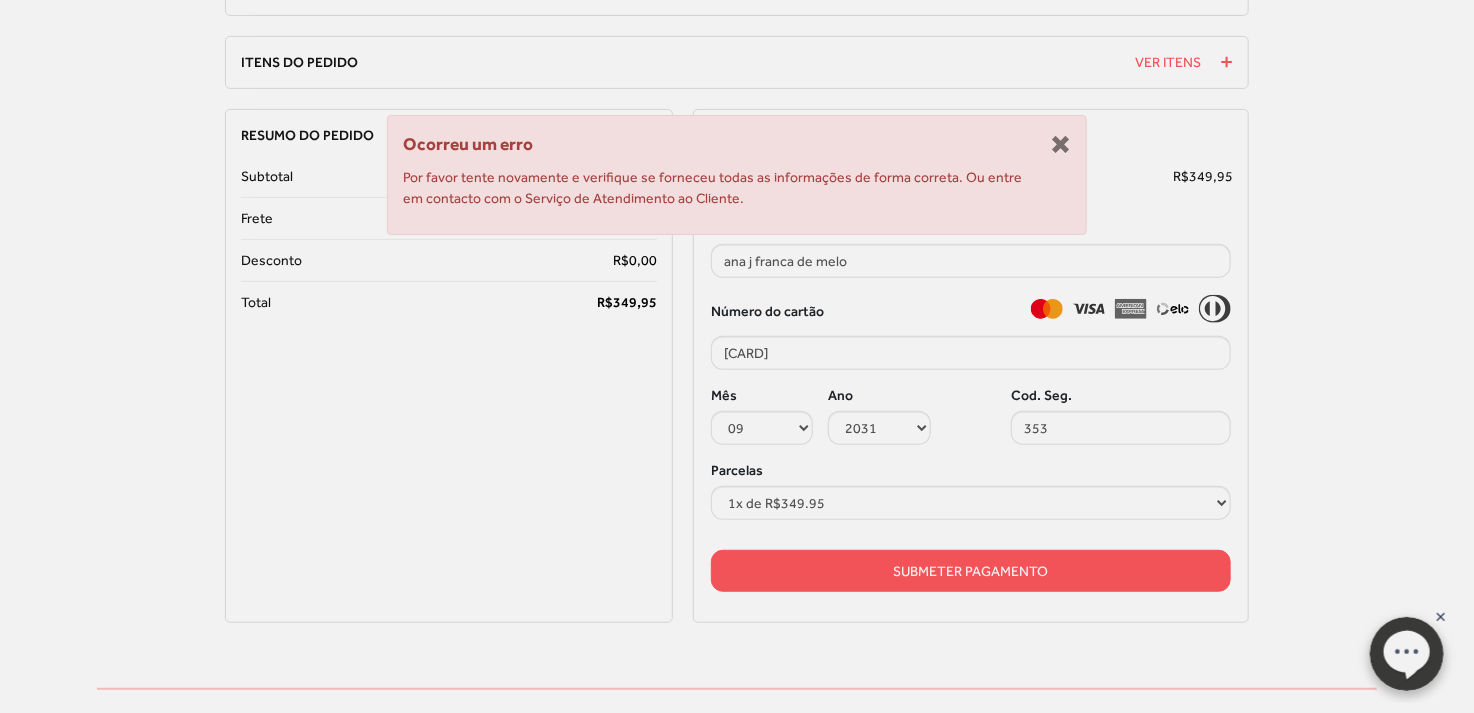 drag, startPoint x: 1055, startPoint y: 134, endPoint x: 996, endPoint y: 189, distance: 80.65978 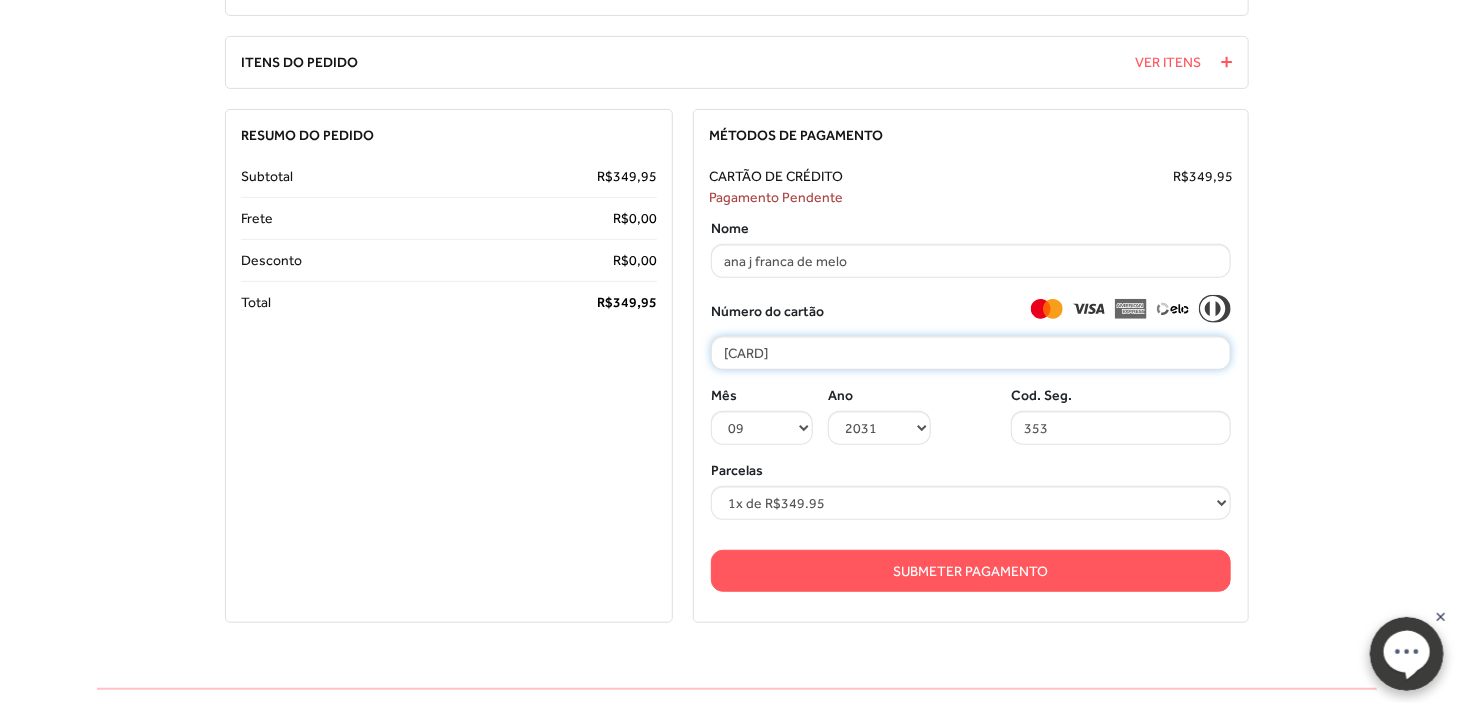 click on "2340 7413 4535 8034" at bounding box center (971, 353) 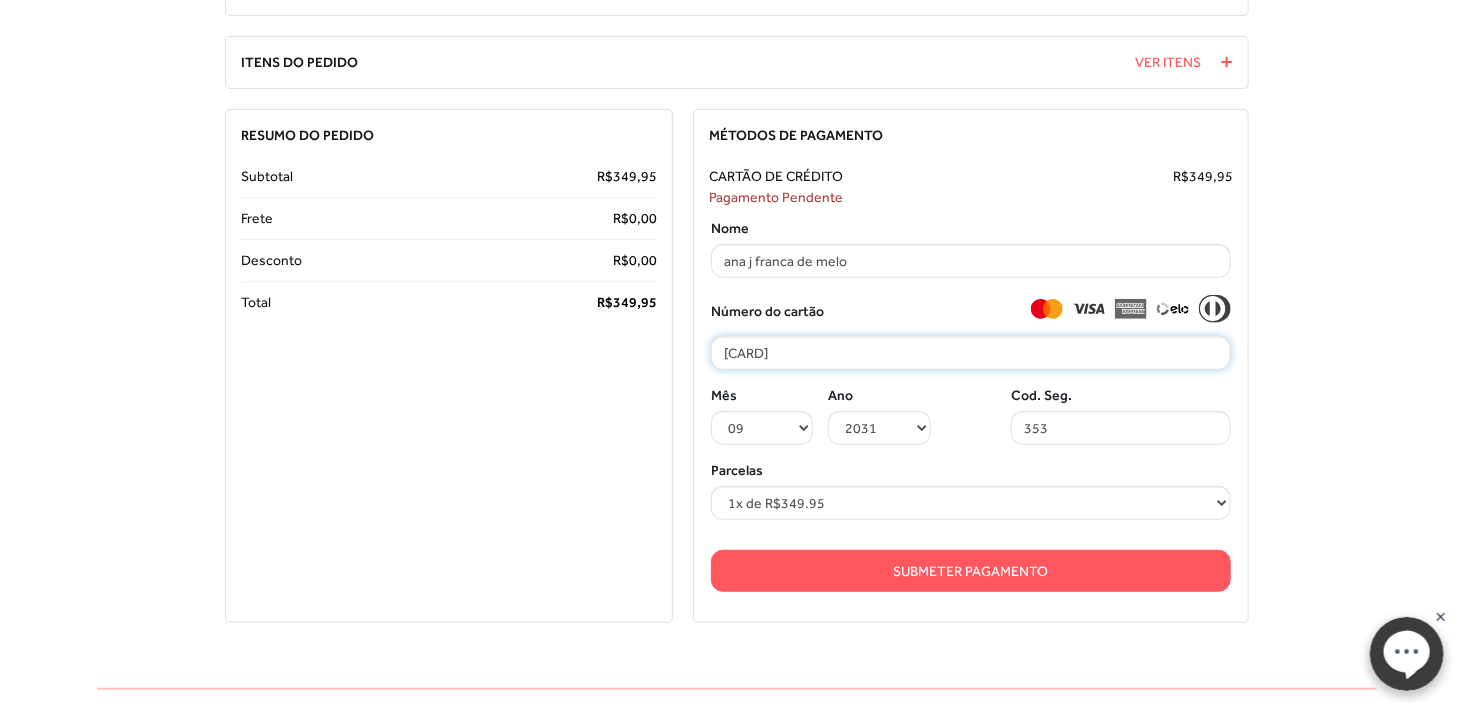 paste 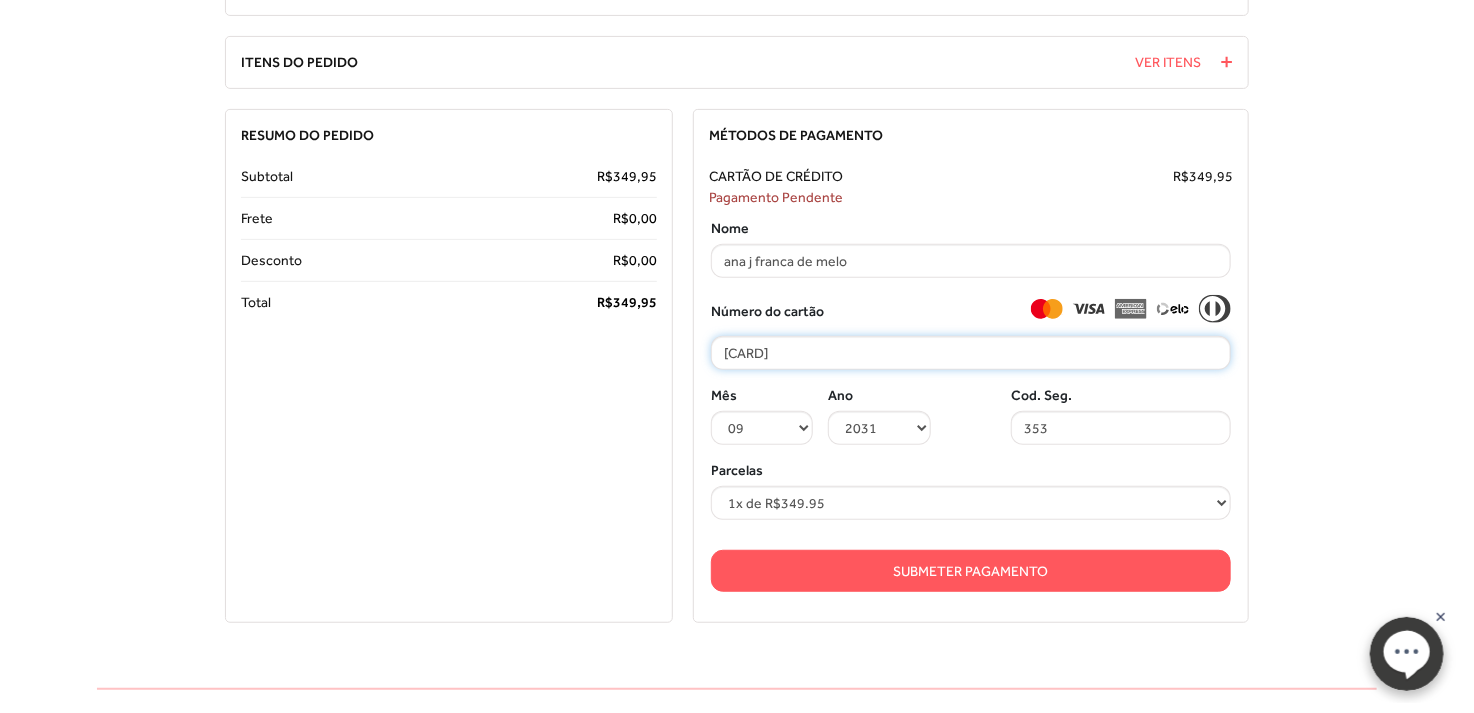 type on "2340 7413 4535 8034" 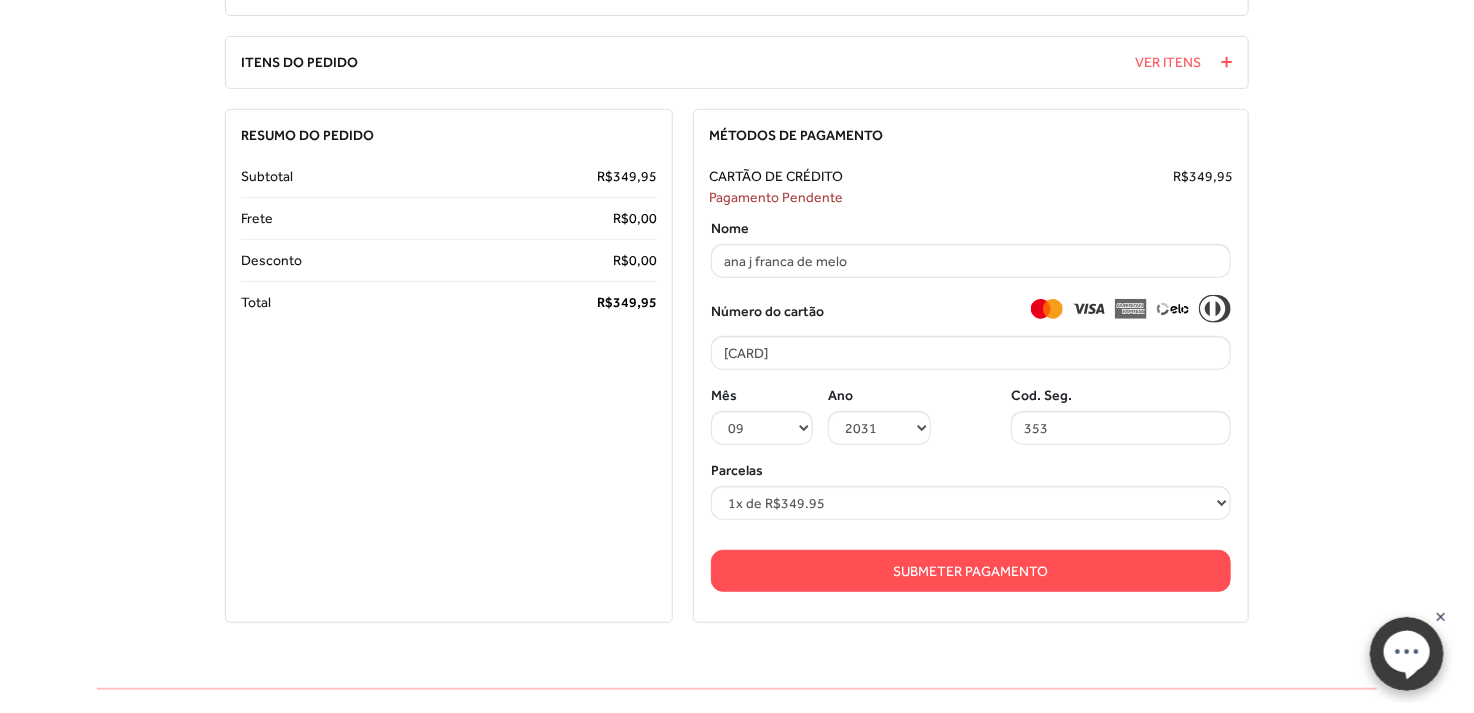 click on "Submeter Pagamento" at bounding box center [971, 571] 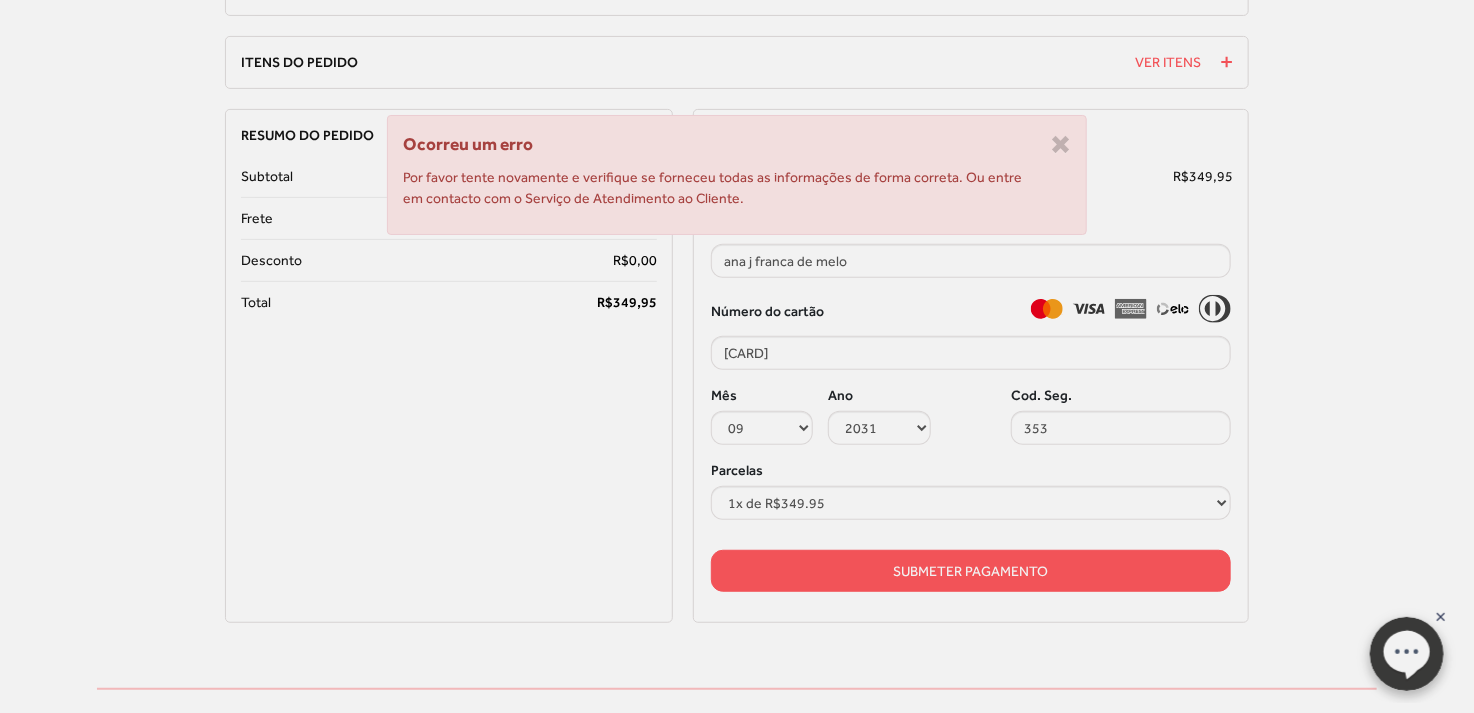 click on "Ocorreu um erro
Por favor tente novamente e verifique se forneceu todas as informações de forma correta. Ou entre em contacto com o Serviço de Atendimento ao Cliente." at bounding box center [737, 356] 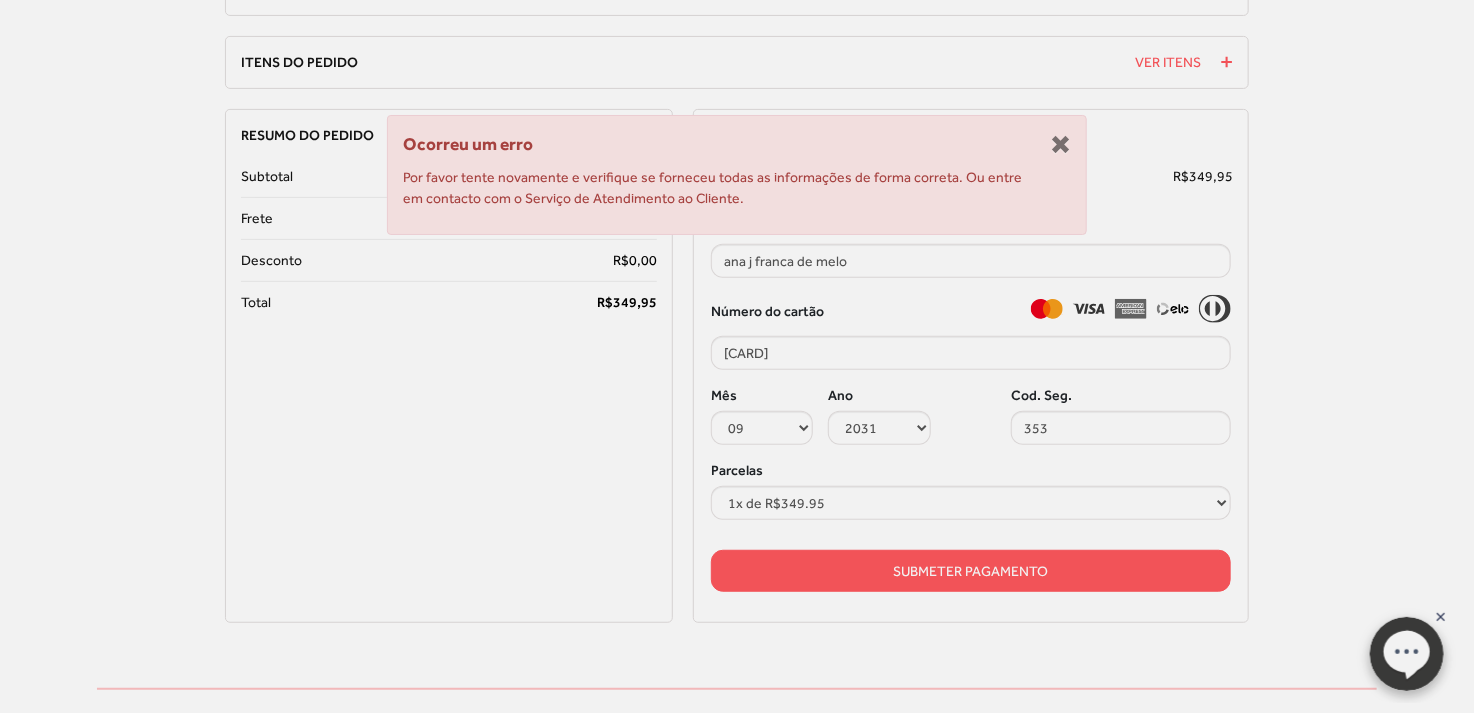click at bounding box center [1060, 142] 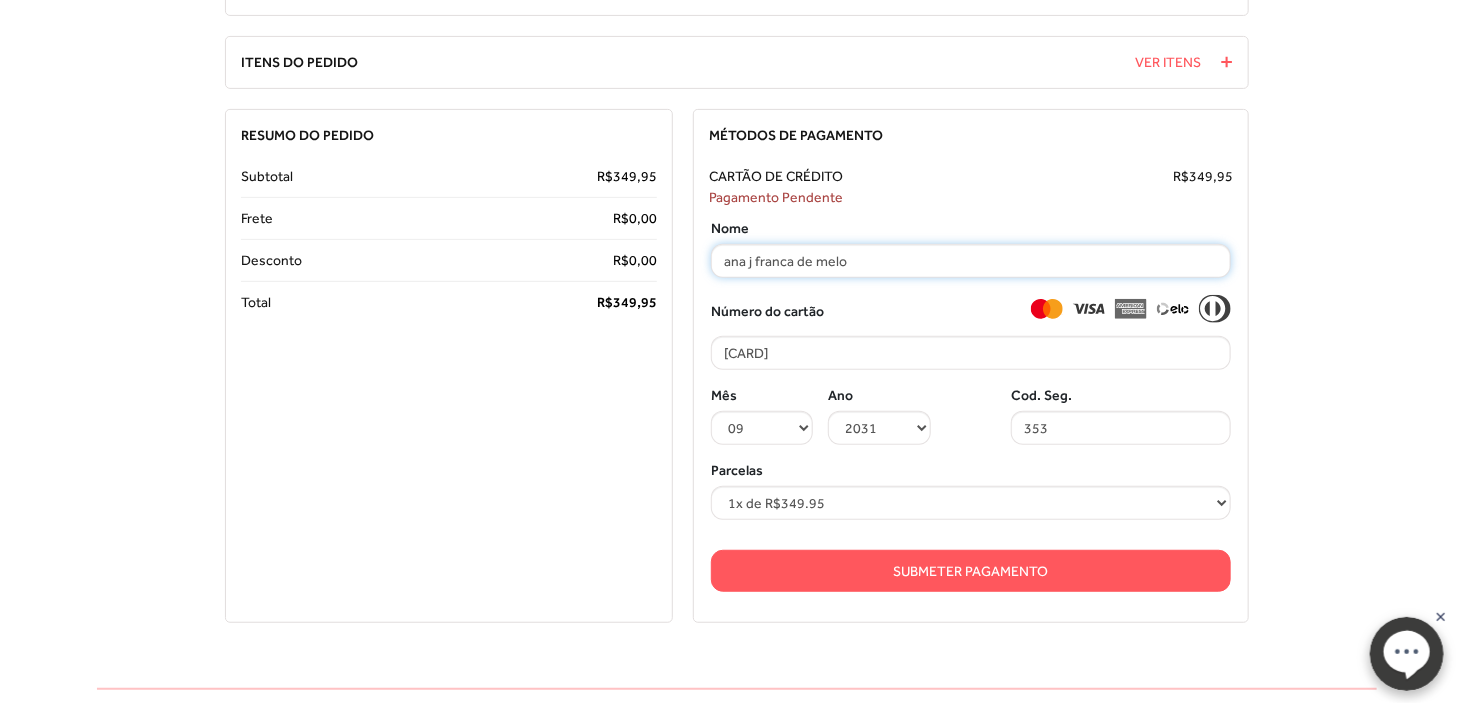 drag, startPoint x: 908, startPoint y: 256, endPoint x: 601, endPoint y: 250, distance: 307.05862 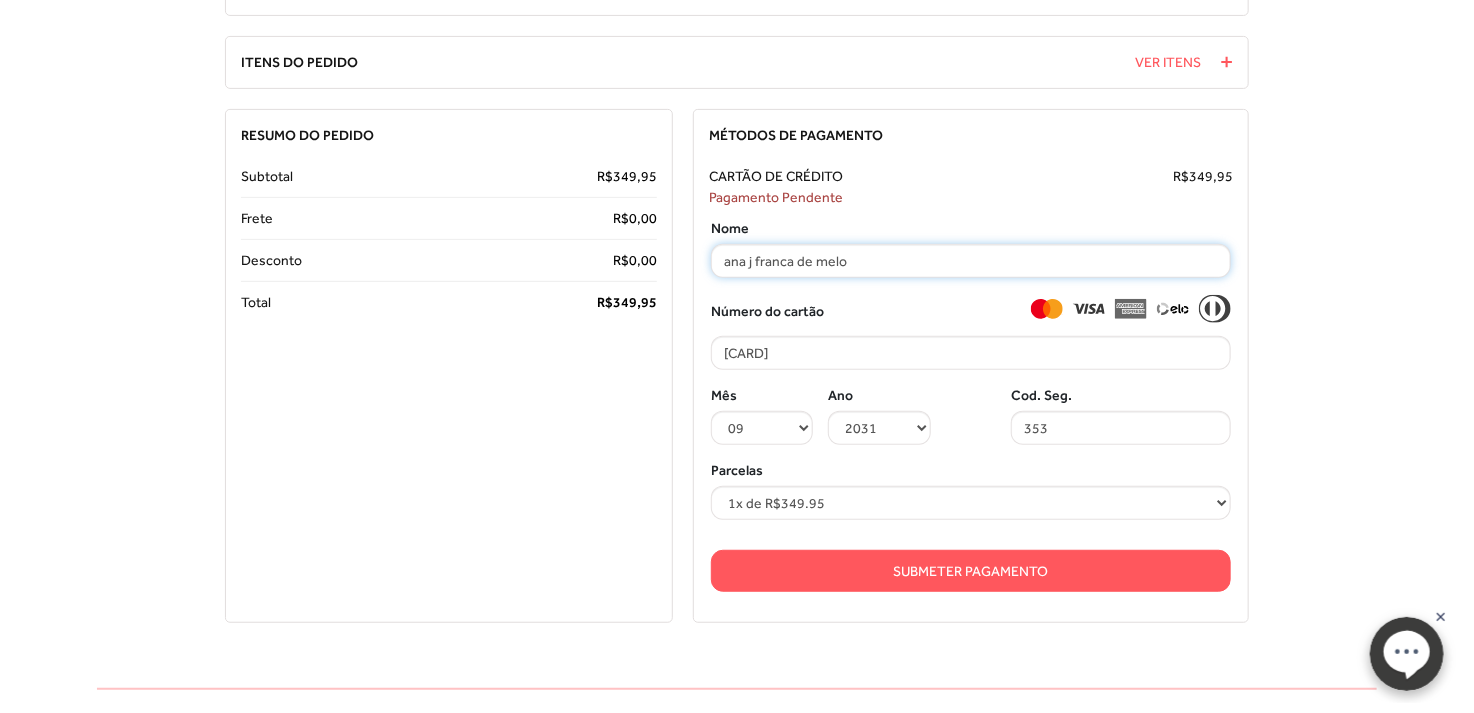 click on "Resumo do Pedido
Subtotal
R$  349, 95
Frete
R$  0, 00
Desconto
R$  0, 00
Total
R$  349, 95
Métodos de Pagamento
Cartão de Crédito
R$" at bounding box center (737, 366) 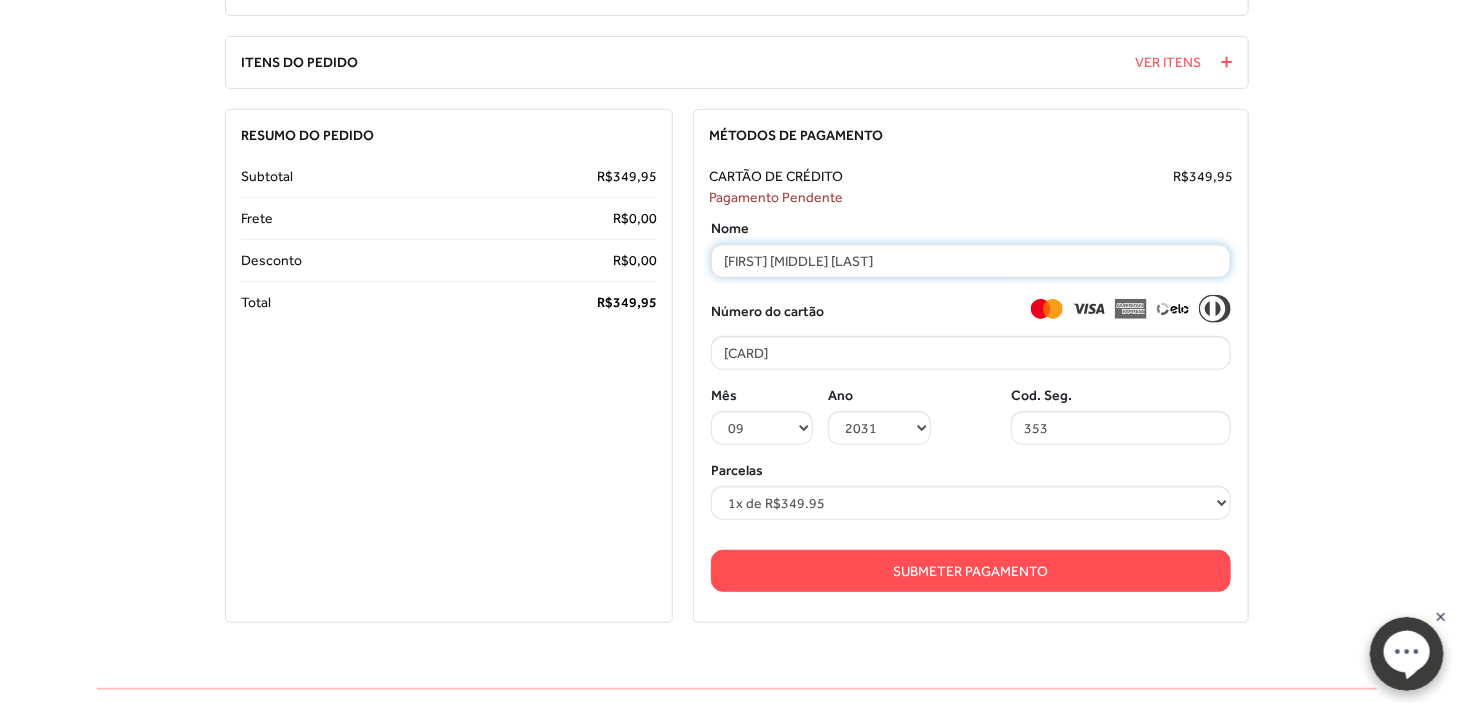 type on "ANA J FRANCA DE MELO" 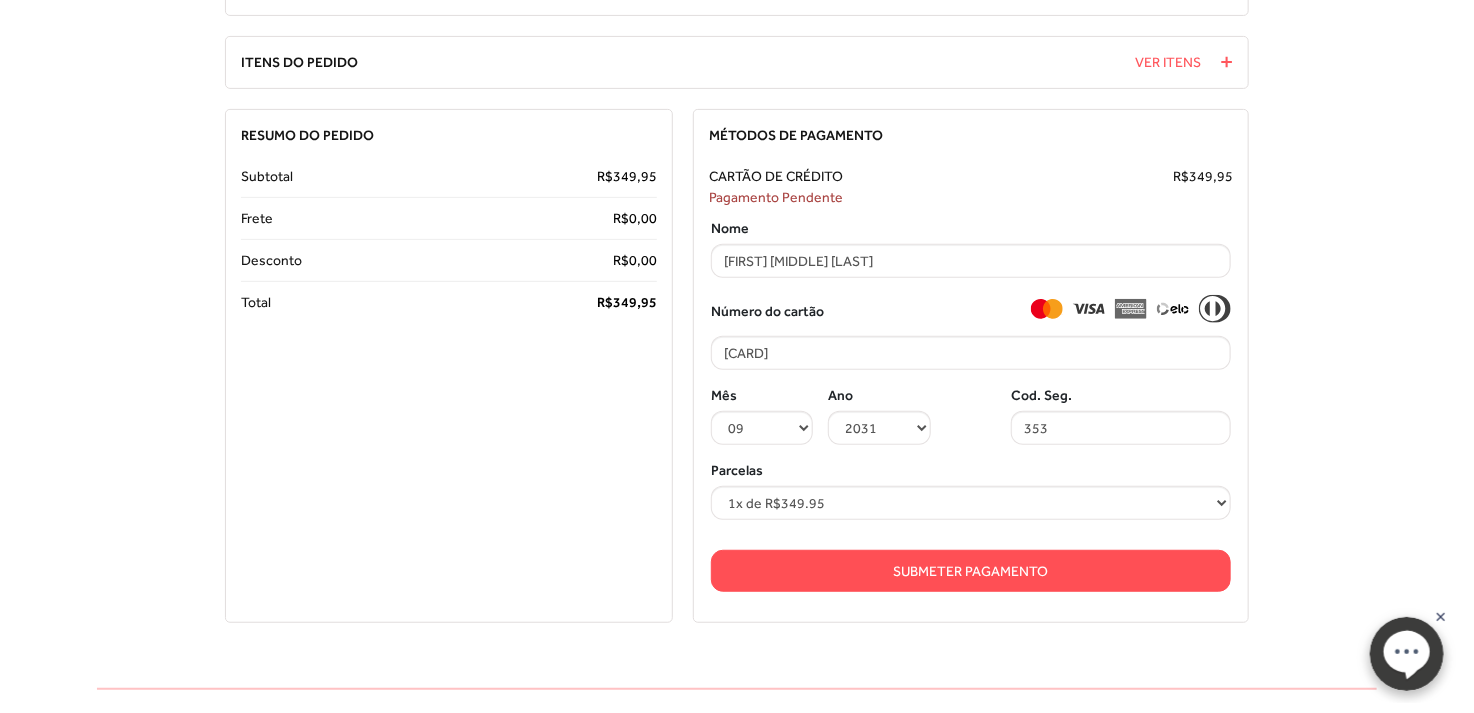 click on "Submeter Pagamento" at bounding box center [971, 571] 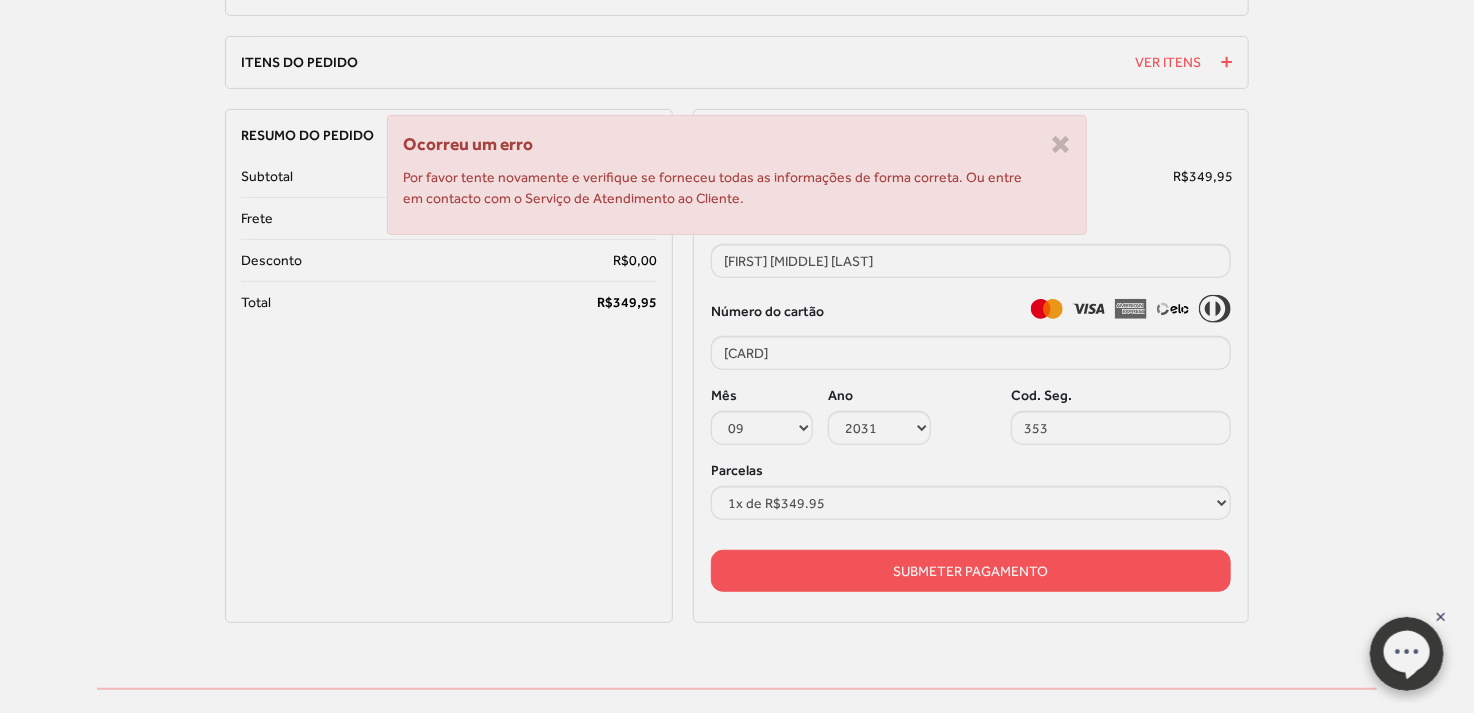 type 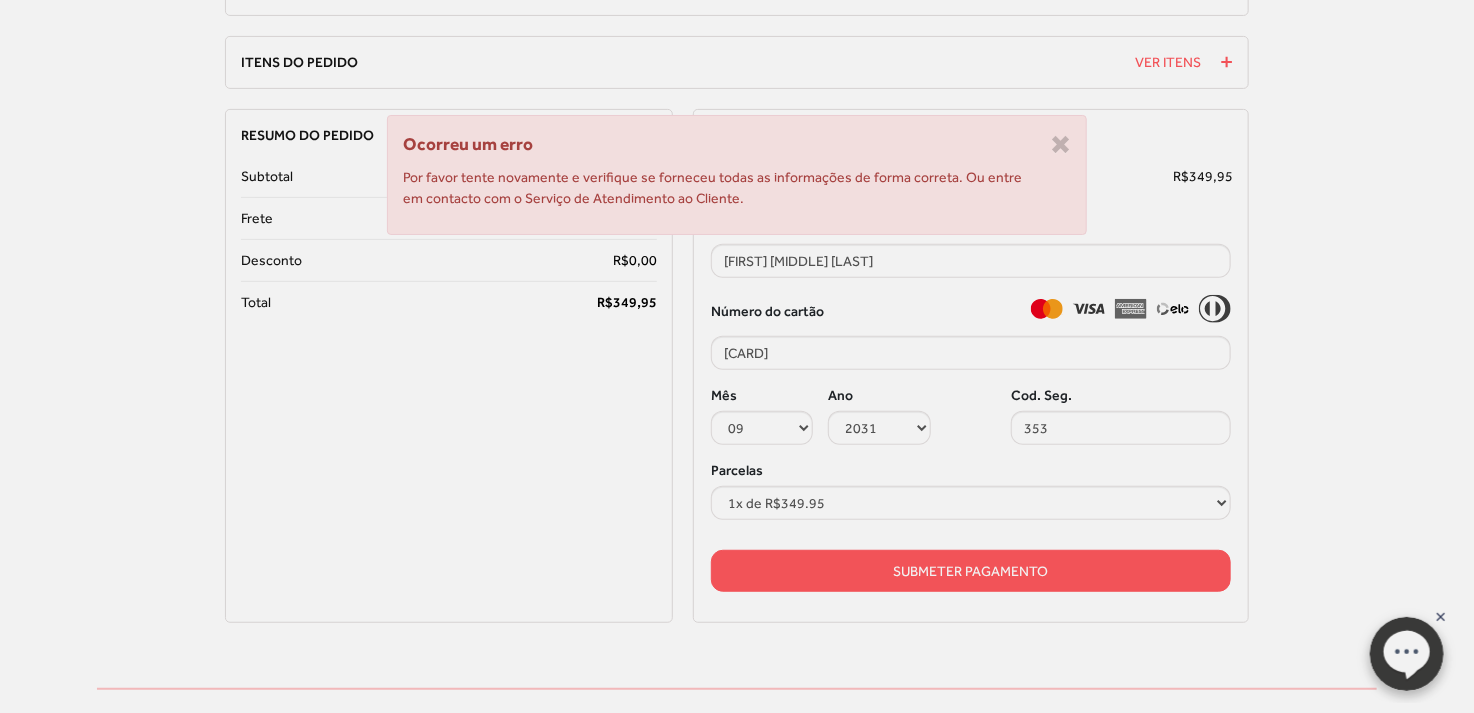 click on "Ocorreu um erro
Por favor tente novamente e verifique se forneceu todas as informações de forma correta. Ou entre em contacto com o Serviço de Atendimento ao Cliente." at bounding box center [737, 356] 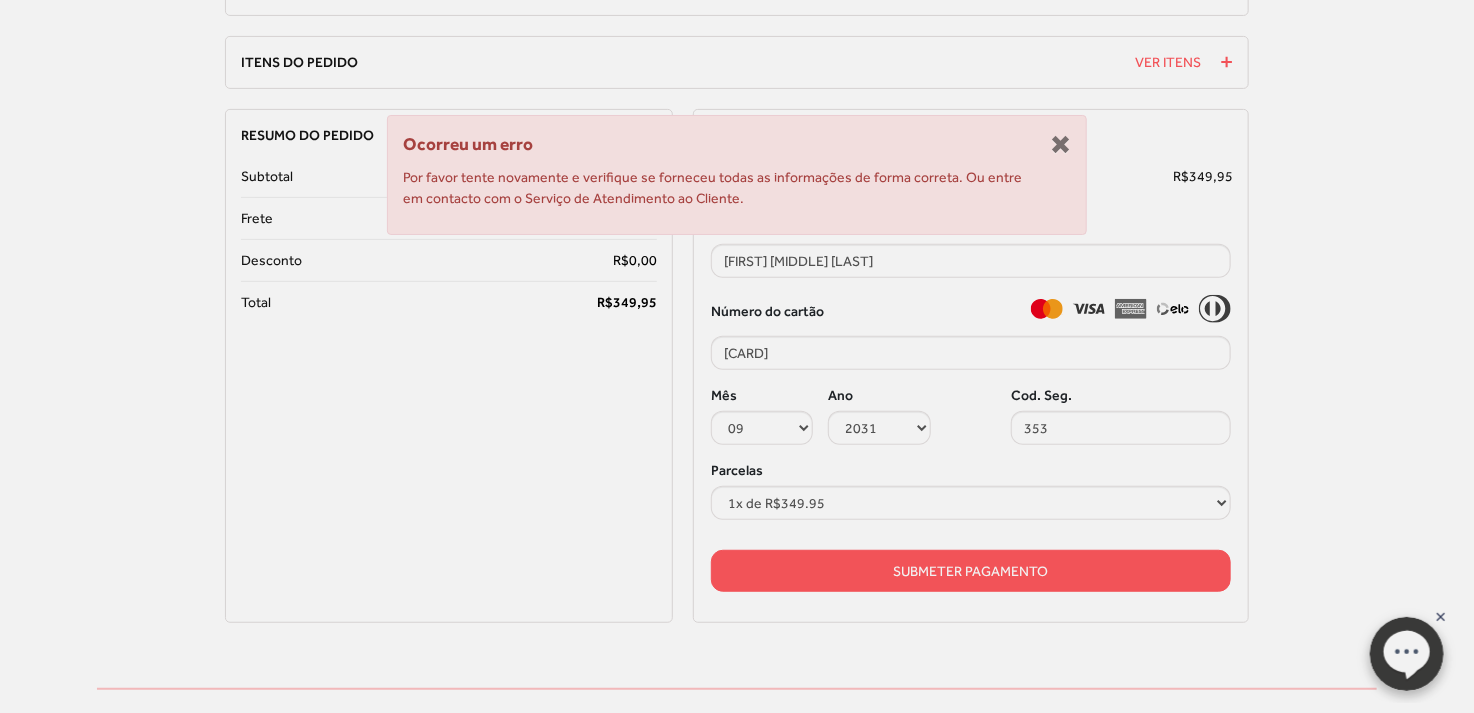 click at bounding box center [1060, 142] 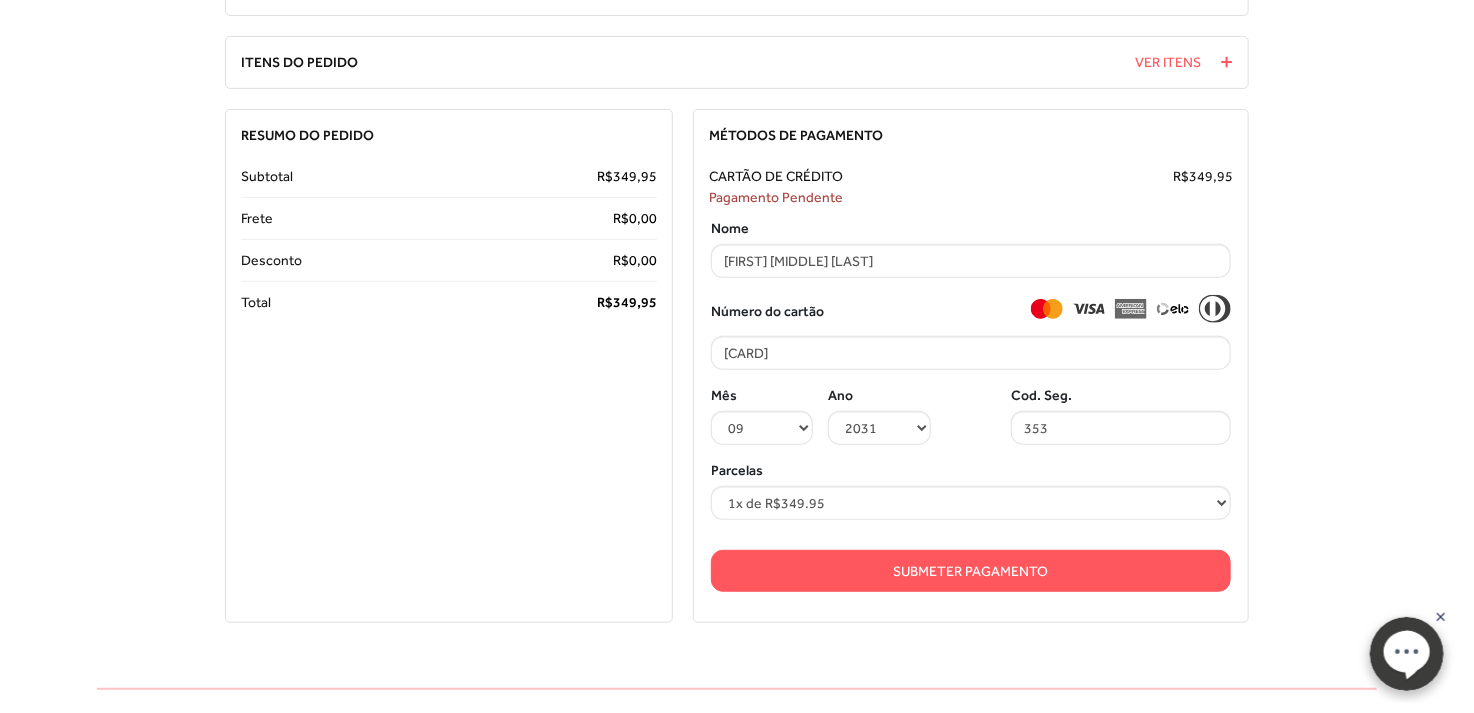 scroll, scrollTop: 0, scrollLeft: 0, axis: both 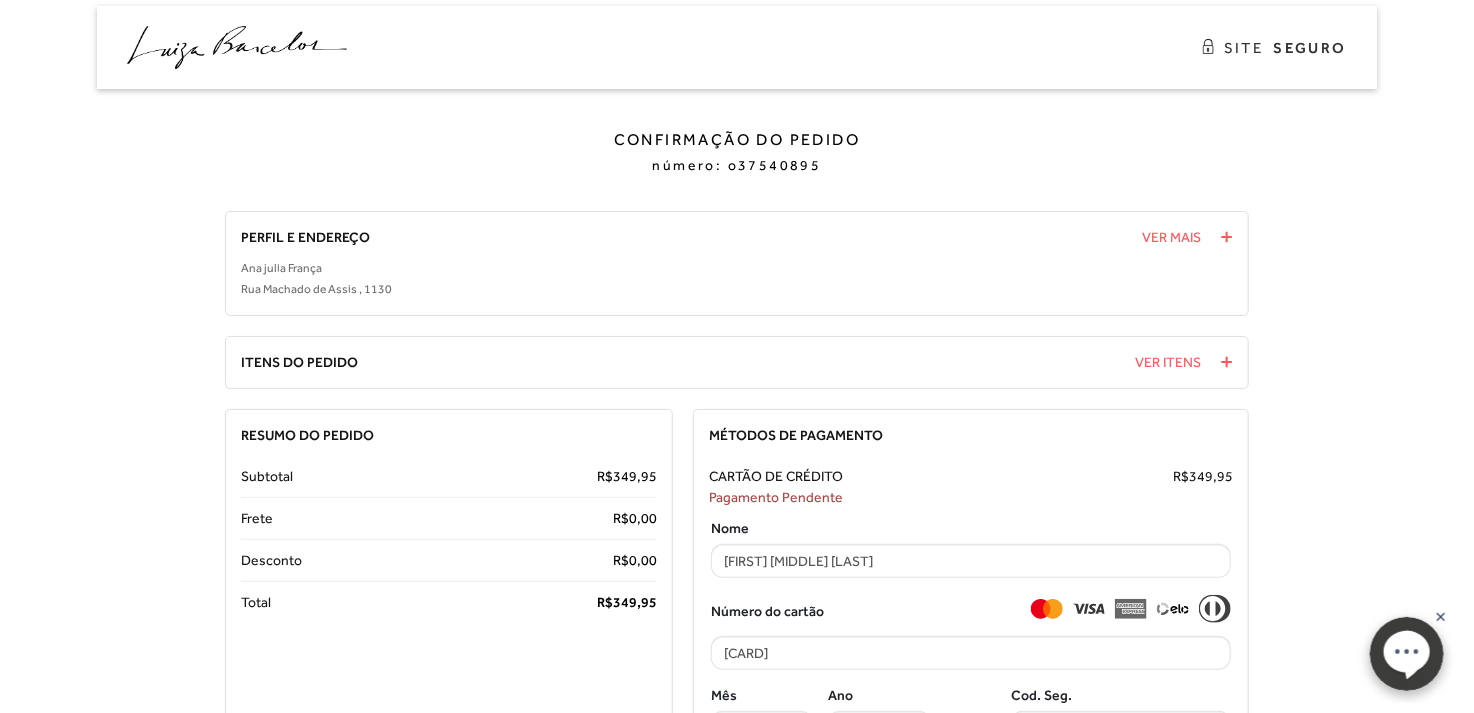 click on "Ver Itens" at bounding box center (1184, 362) 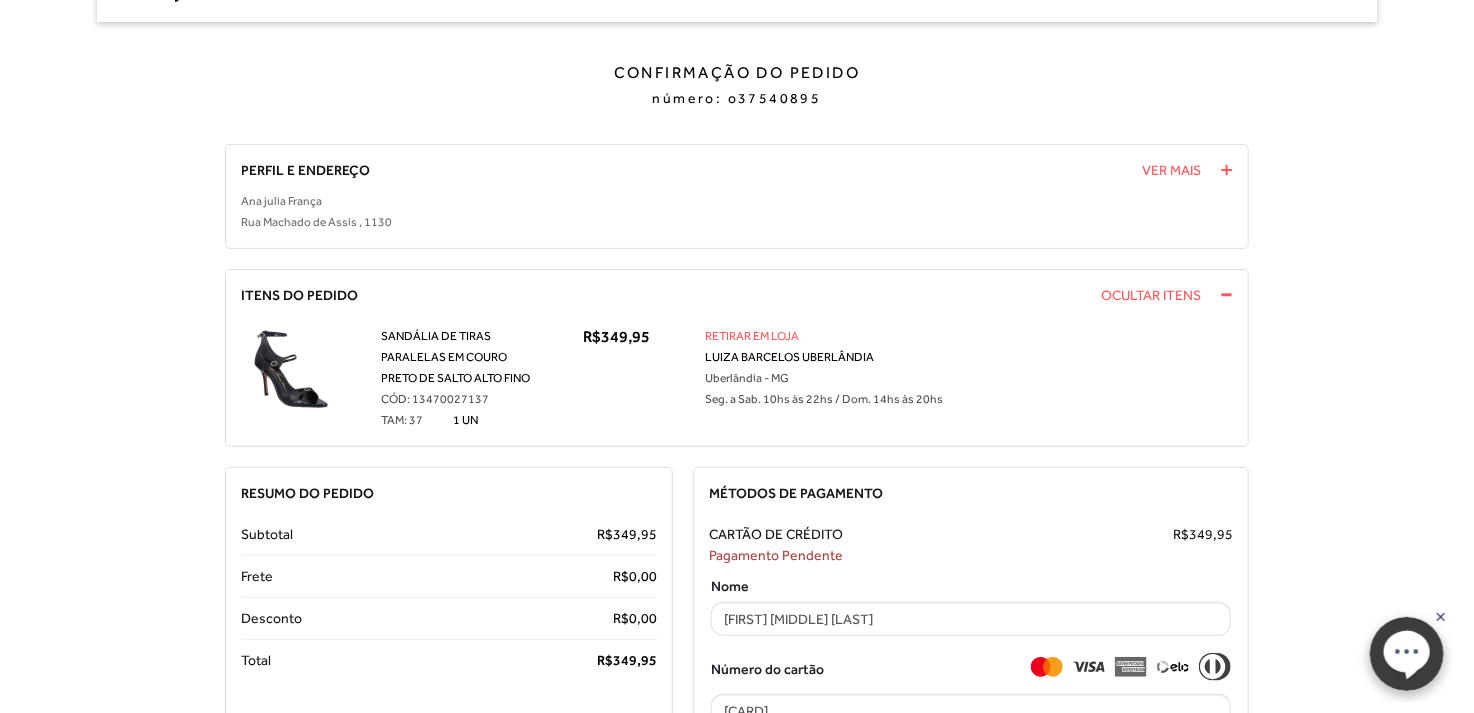 scroll, scrollTop: 100, scrollLeft: 0, axis: vertical 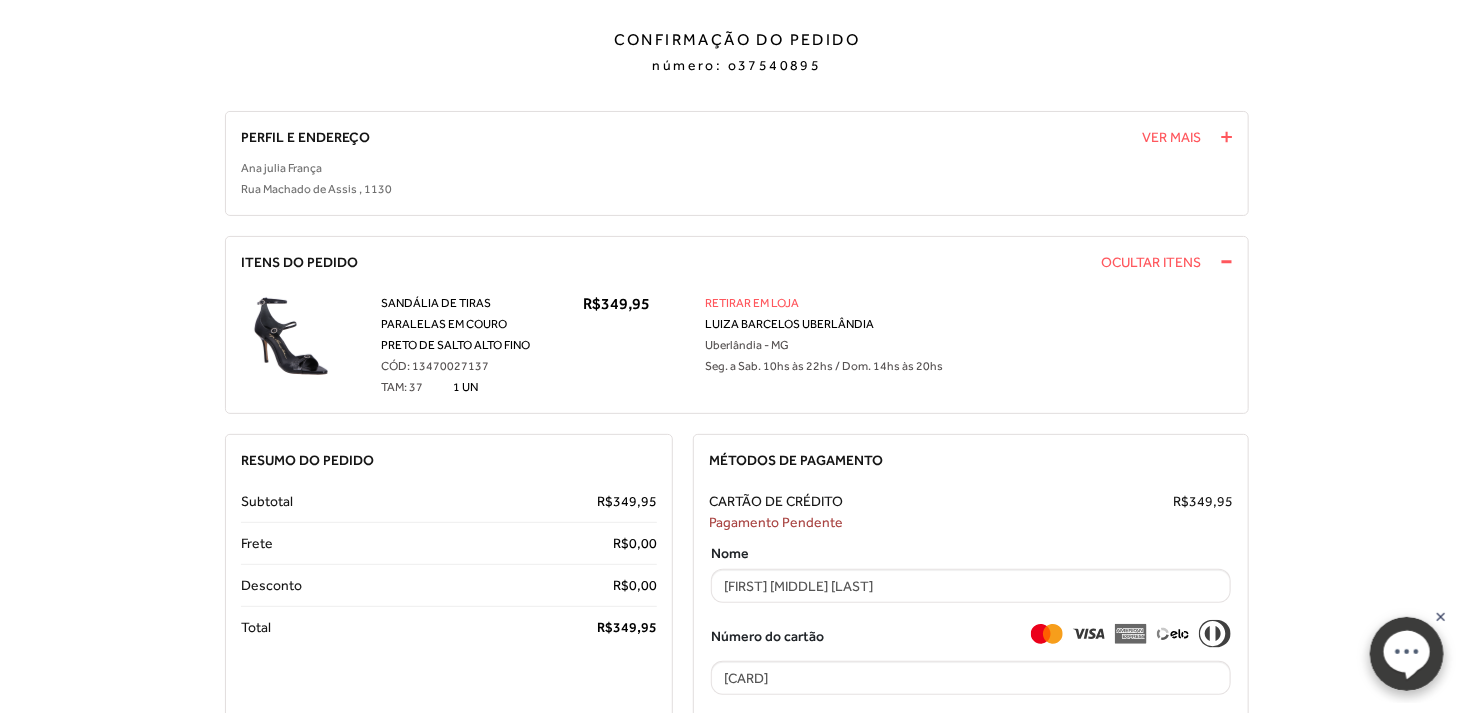 click on "Confirmação do Pedido
número:
o37540895
Confirmação do Pedido
Pedido número
o37540895
1 de agosto de 2025
Perfil e Endereço
Ana julia França
Rua Machado de Assis
, 1130
Ver Mais
Ver Menos
Nome:" at bounding box center (737, 491) 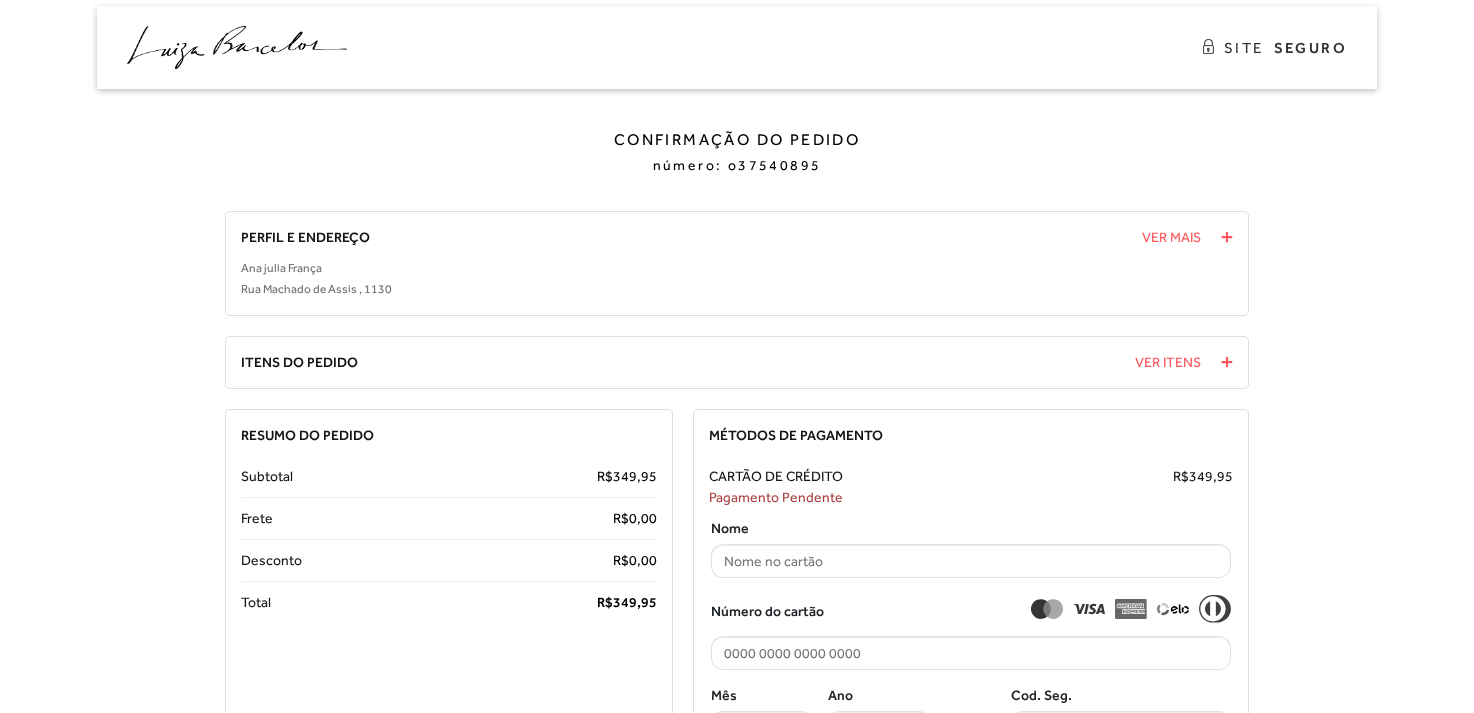 scroll, scrollTop: 200, scrollLeft: 0, axis: vertical 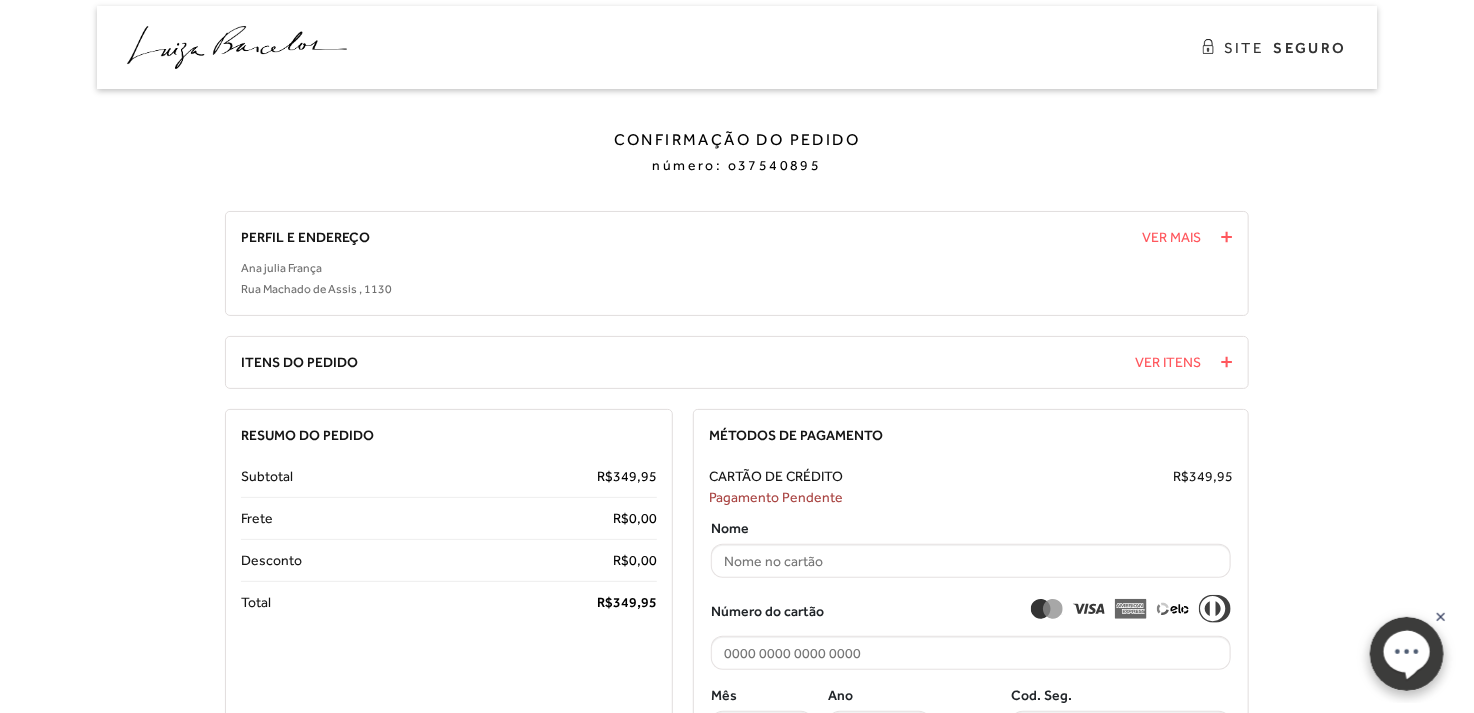 click on "Confirmação do Pedido
número:
o37540895
Confirmação do Pedido
Pedido número
o37540895
1 de agosto de 2025
Perfil e Endereço
Ana julia França
Rua Machado de Assis
, 1130
Ver Mais
Ver Menos
Nome:" at bounding box center [737, 528] 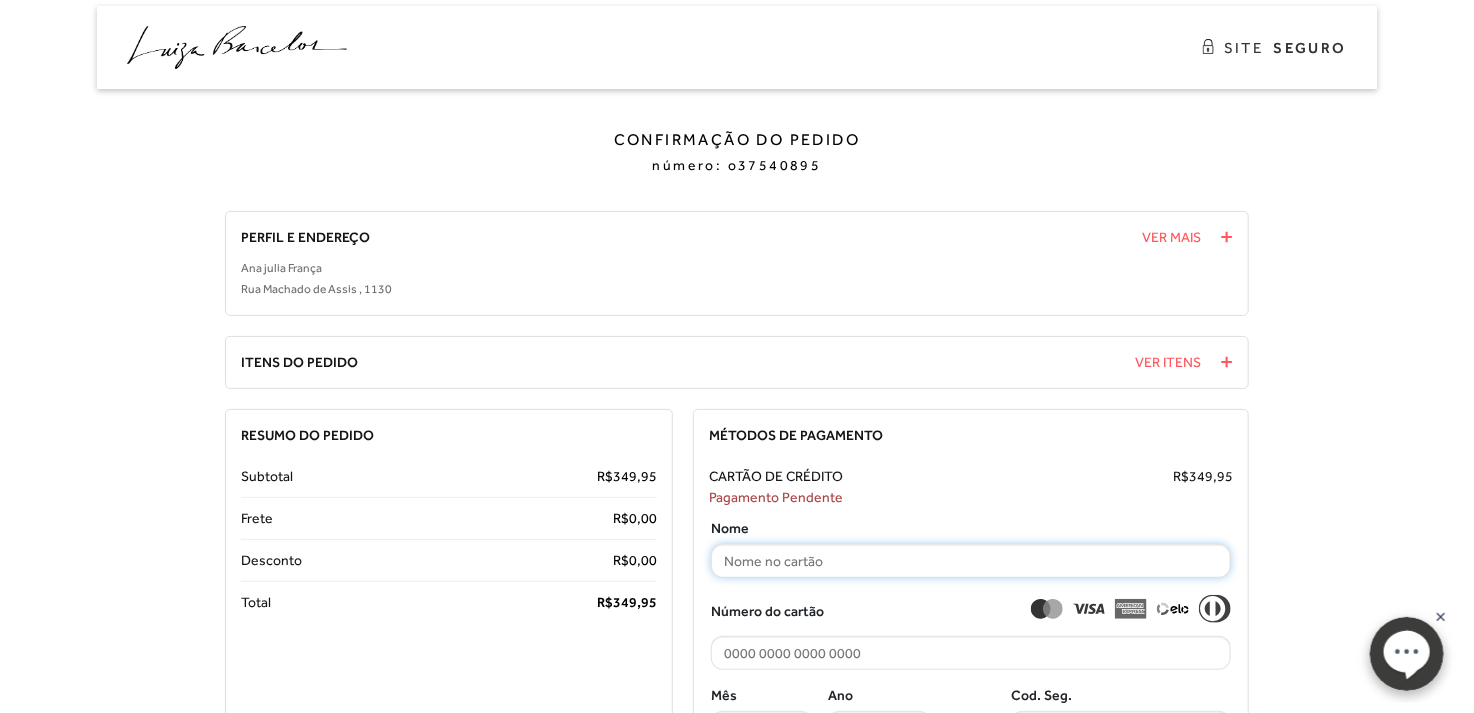 click at bounding box center [971, 561] 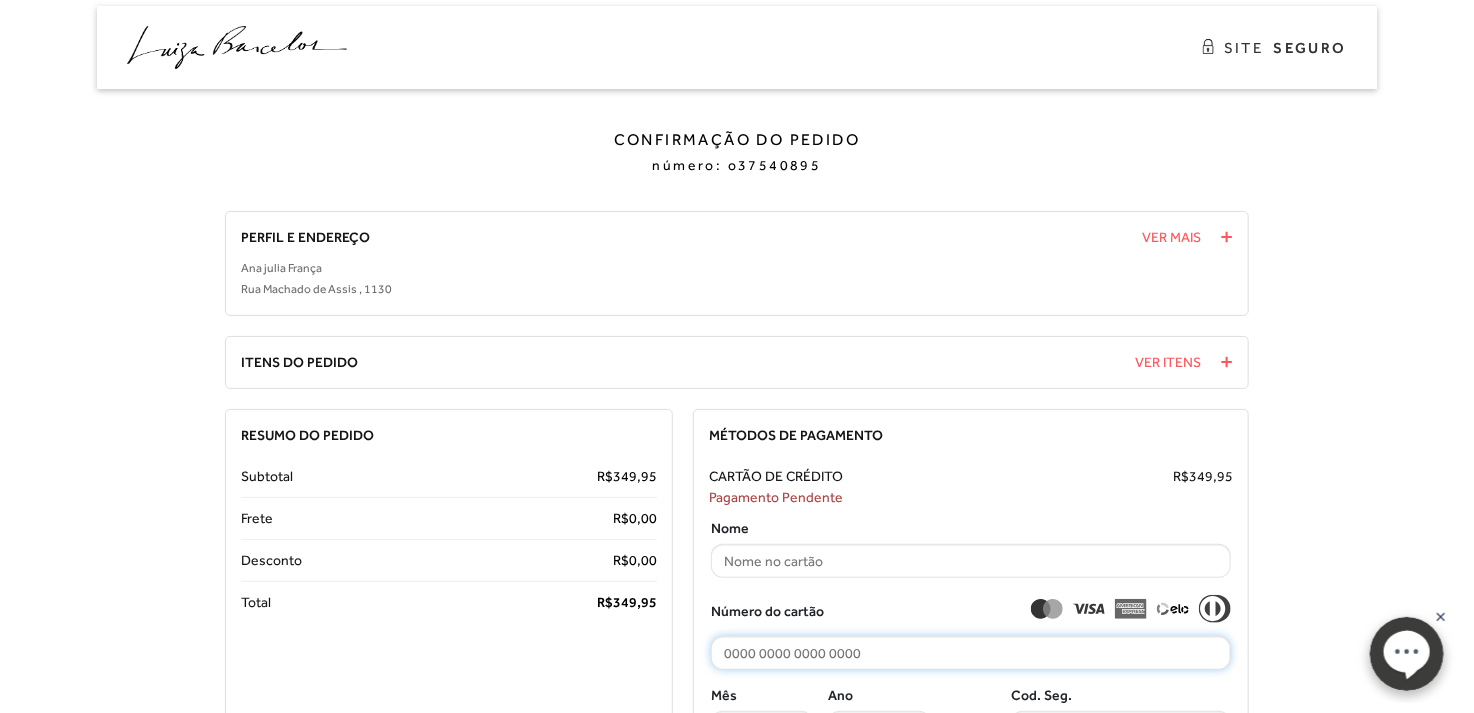 click at bounding box center [971, 653] 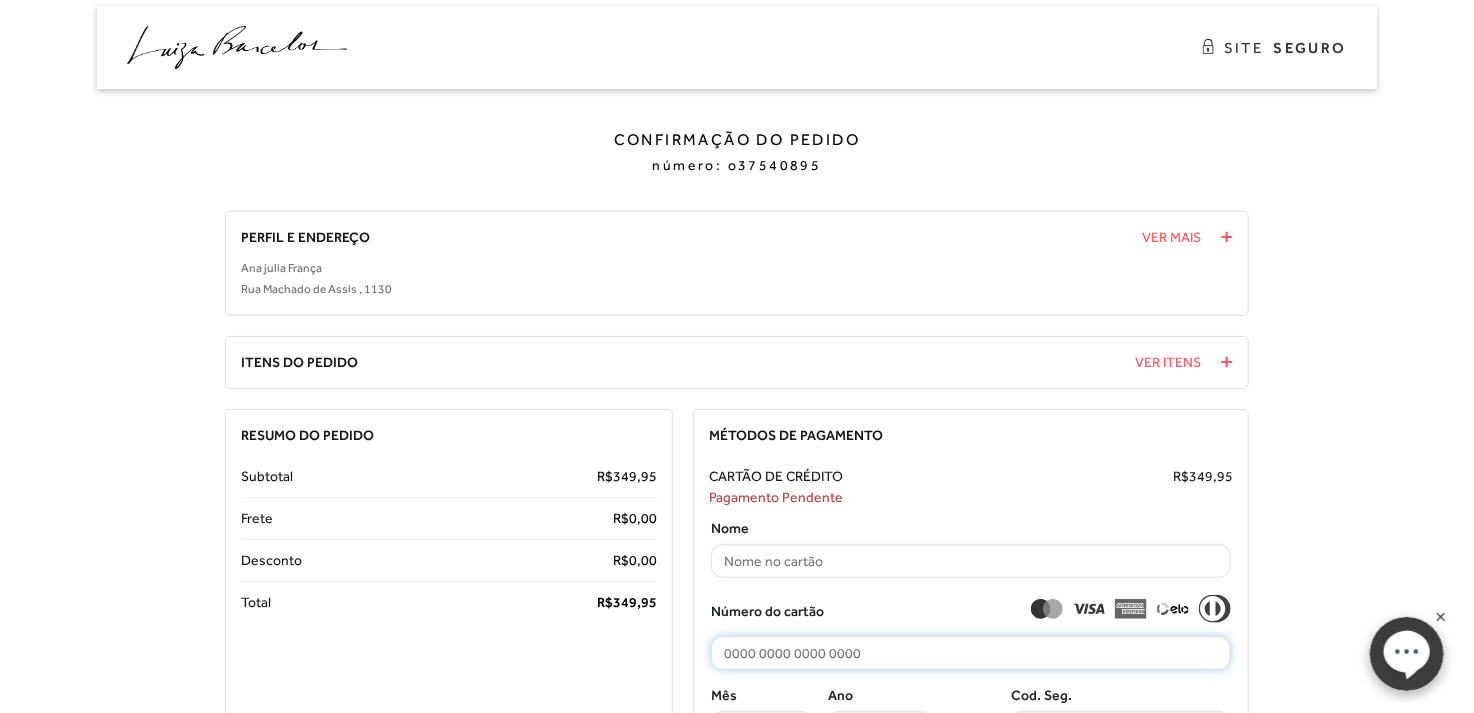 paste on "2340741345358034" 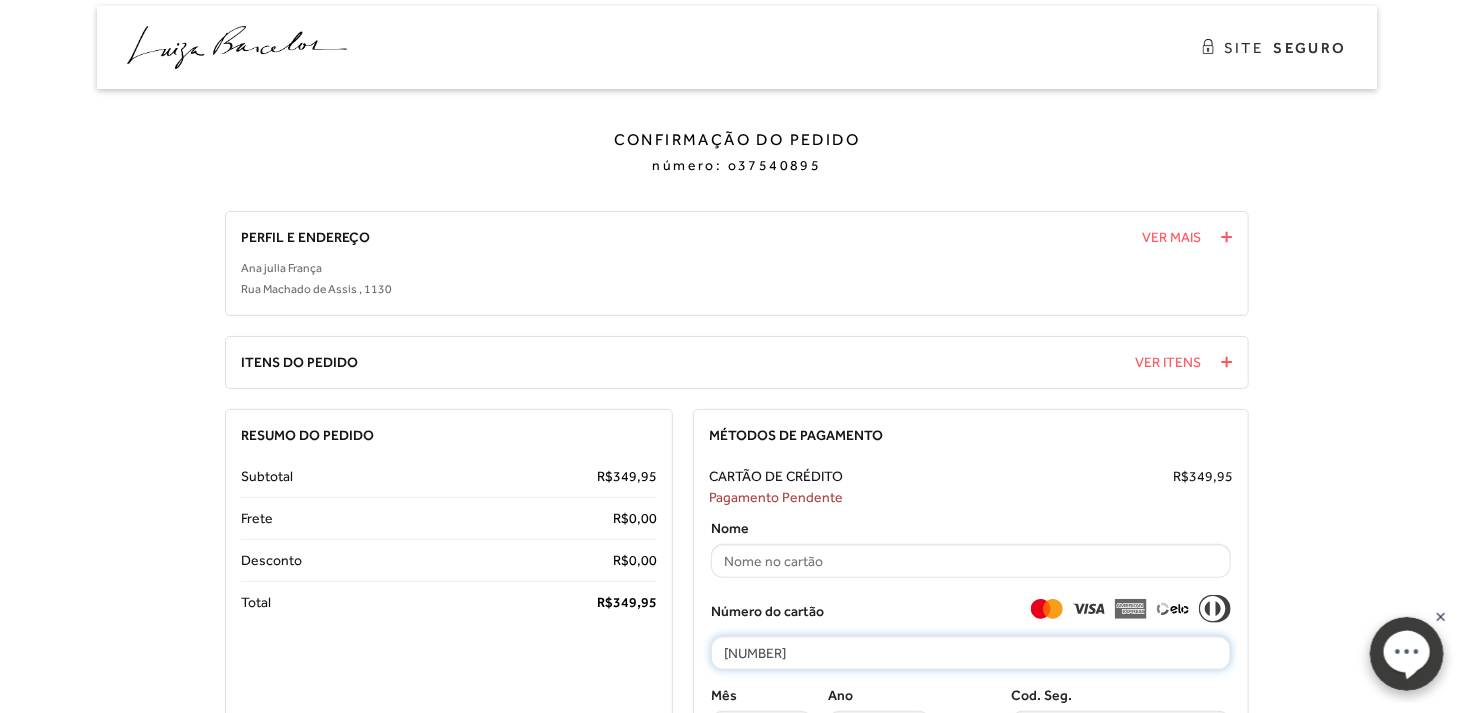 type on "2340741345358034" 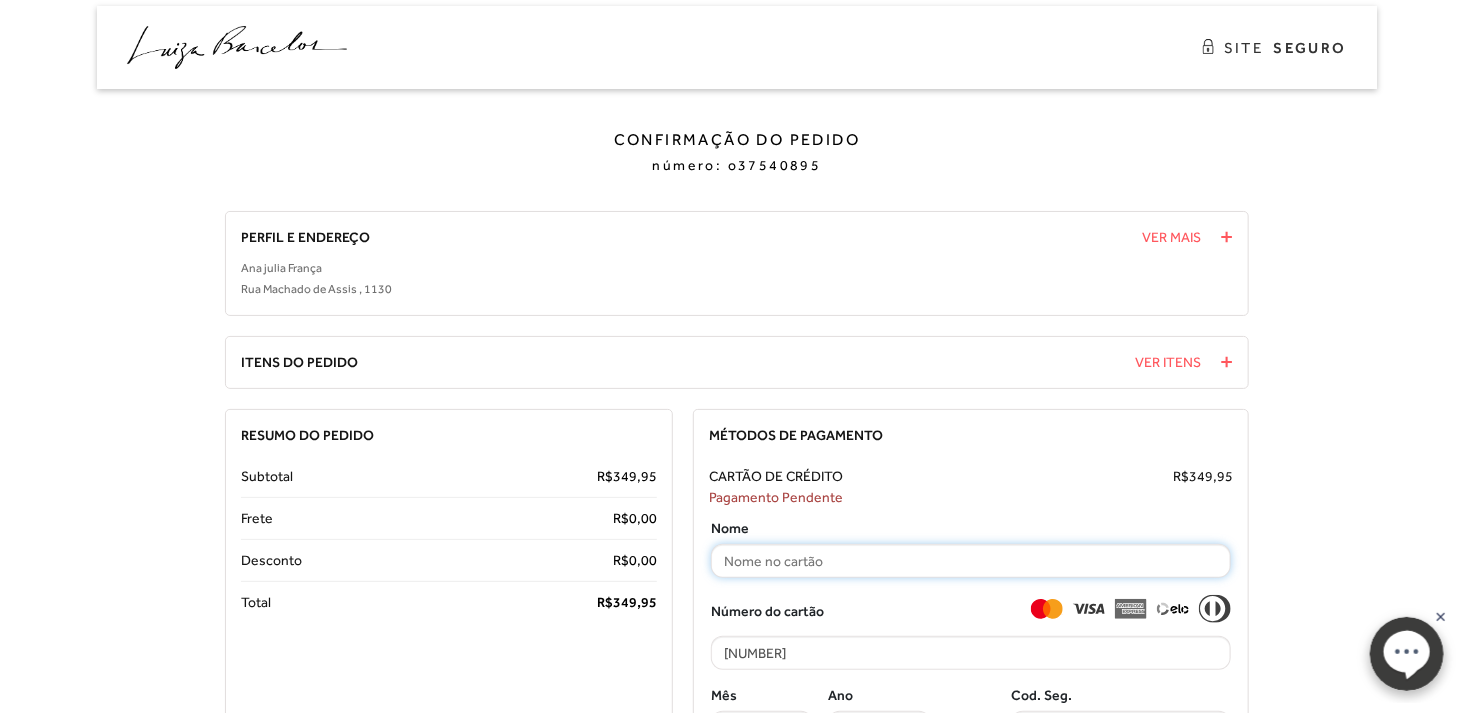 click at bounding box center [971, 561] 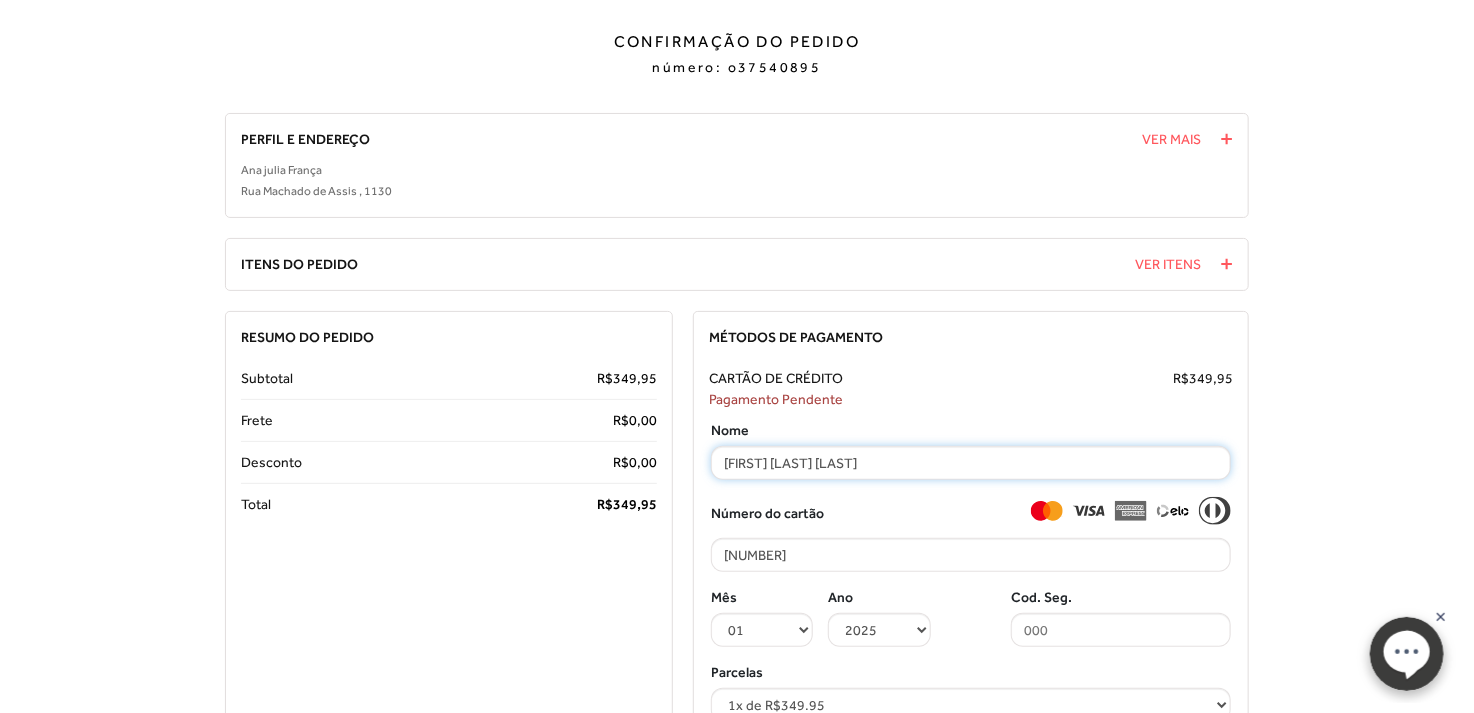 scroll, scrollTop: 100, scrollLeft: 0, axis: vertical 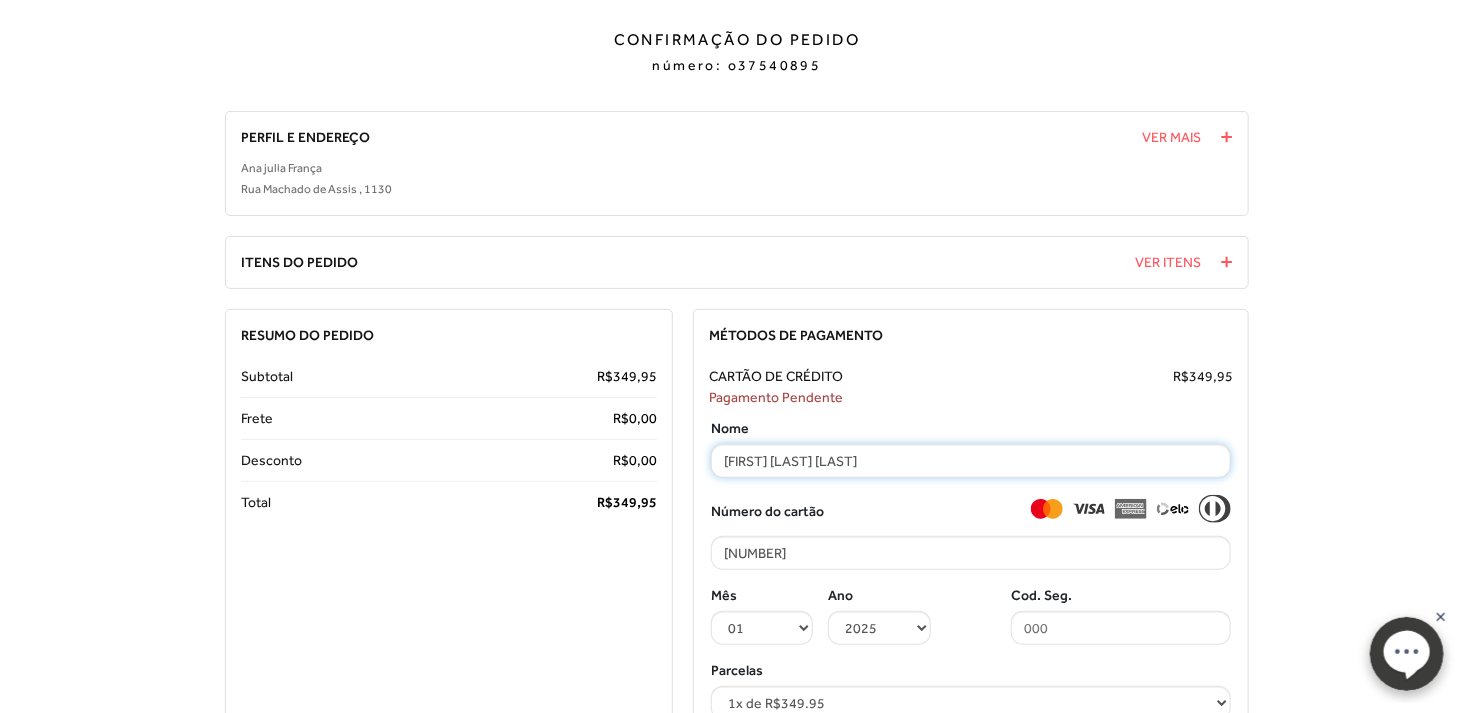 type on "ana j franca melo" 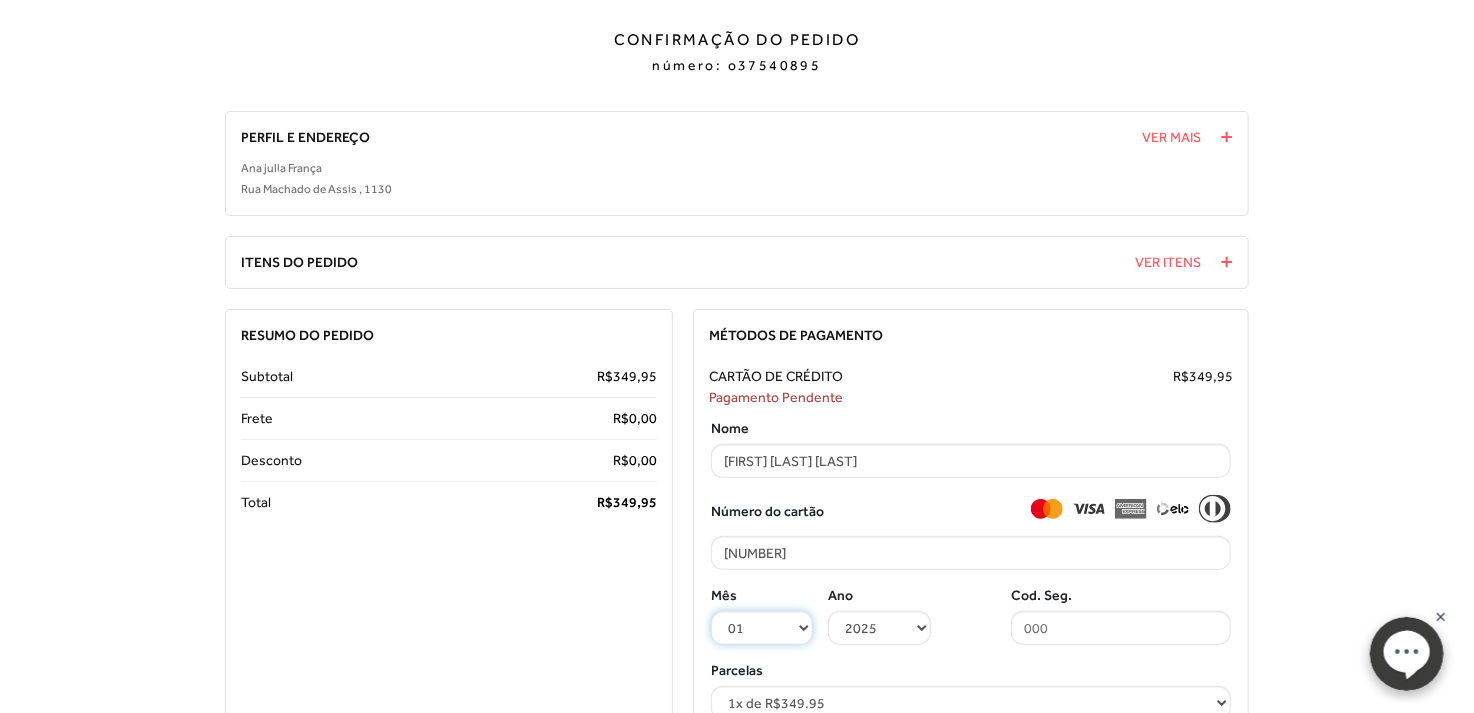 click on "01 02 03 04 05 06 07 08 09 10 11 12" at bounding box center [762, 628] 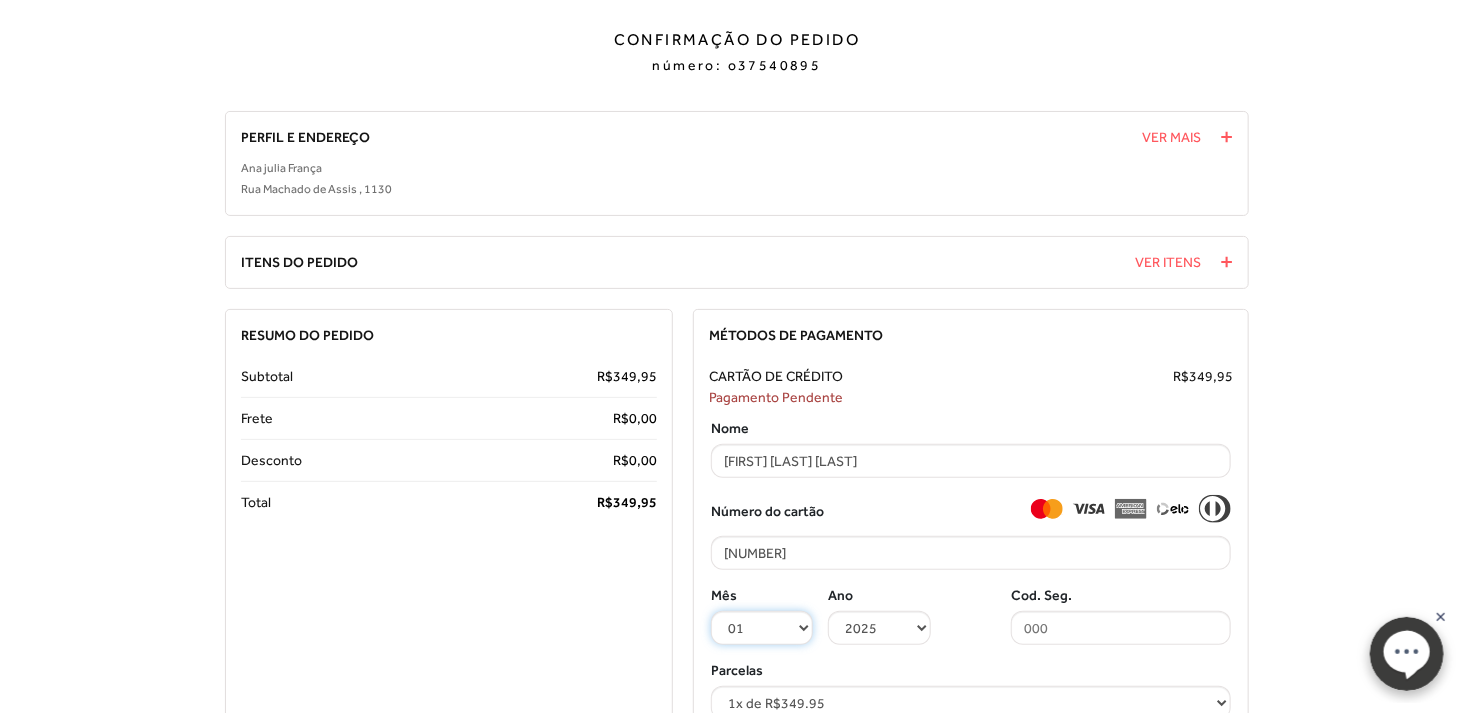 select on "09" 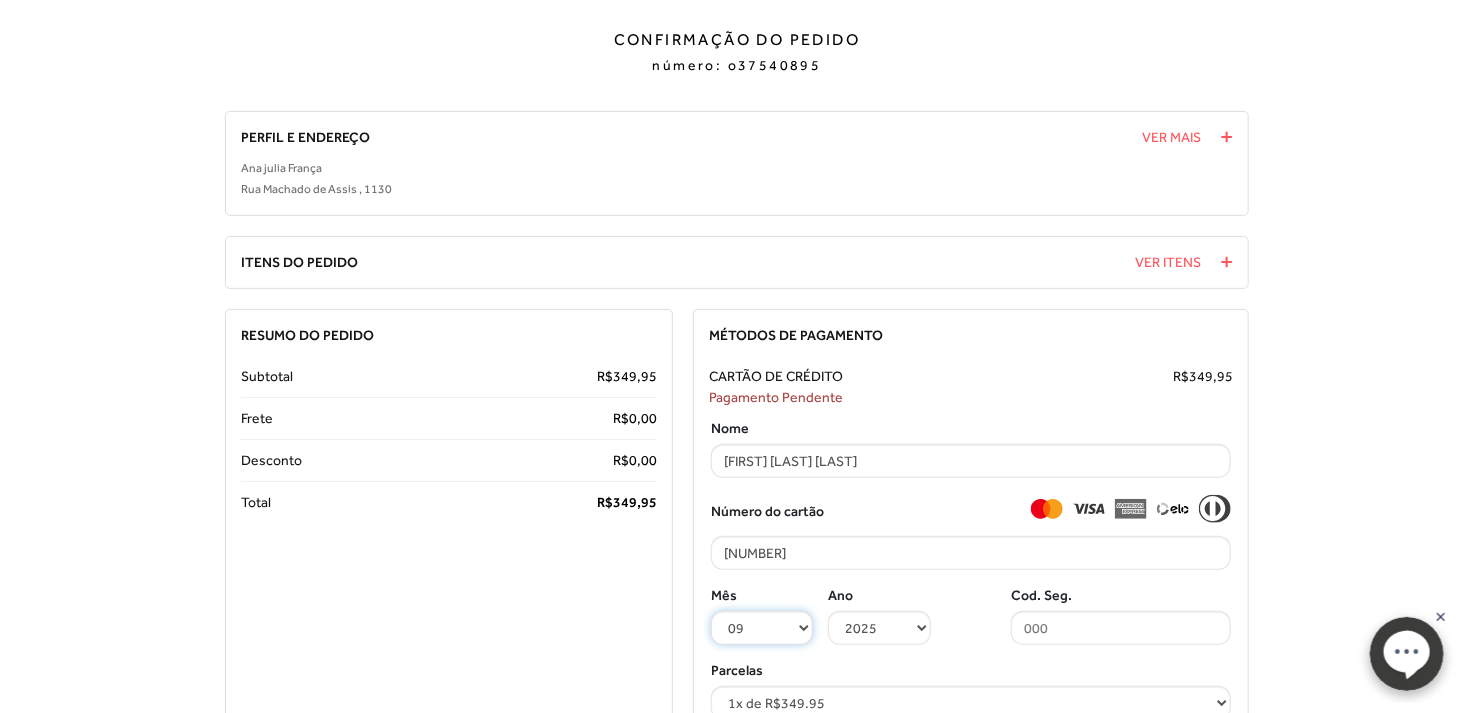click on "01 02 03 04 05 06 07 08 09 10 11 12" at bounding box center [762, 628] 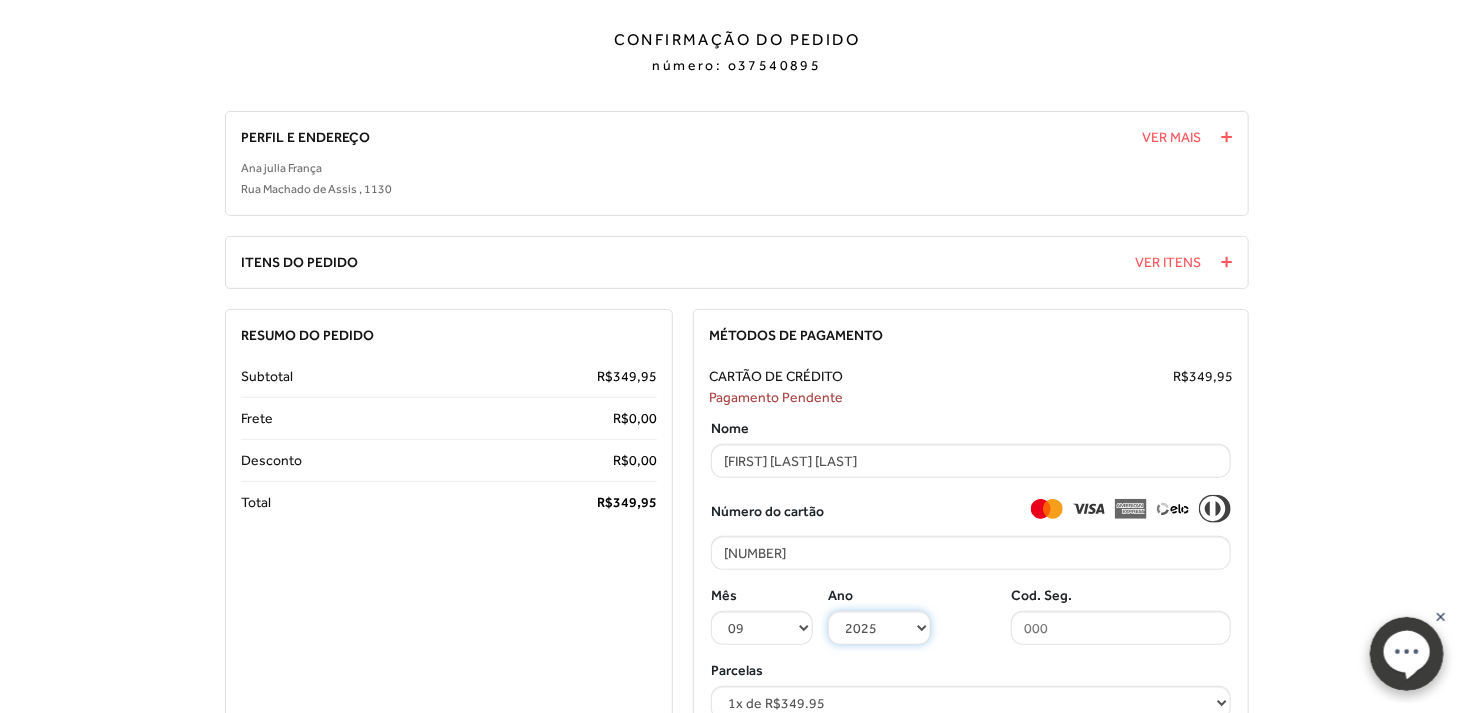 click on "2025 2026 2027 2028 2029 2030 2031 2032 2033 2034 2035 2036 2037 2038 2039 2040 2041 2042 2043 2044" at bounding box center [879, 628] 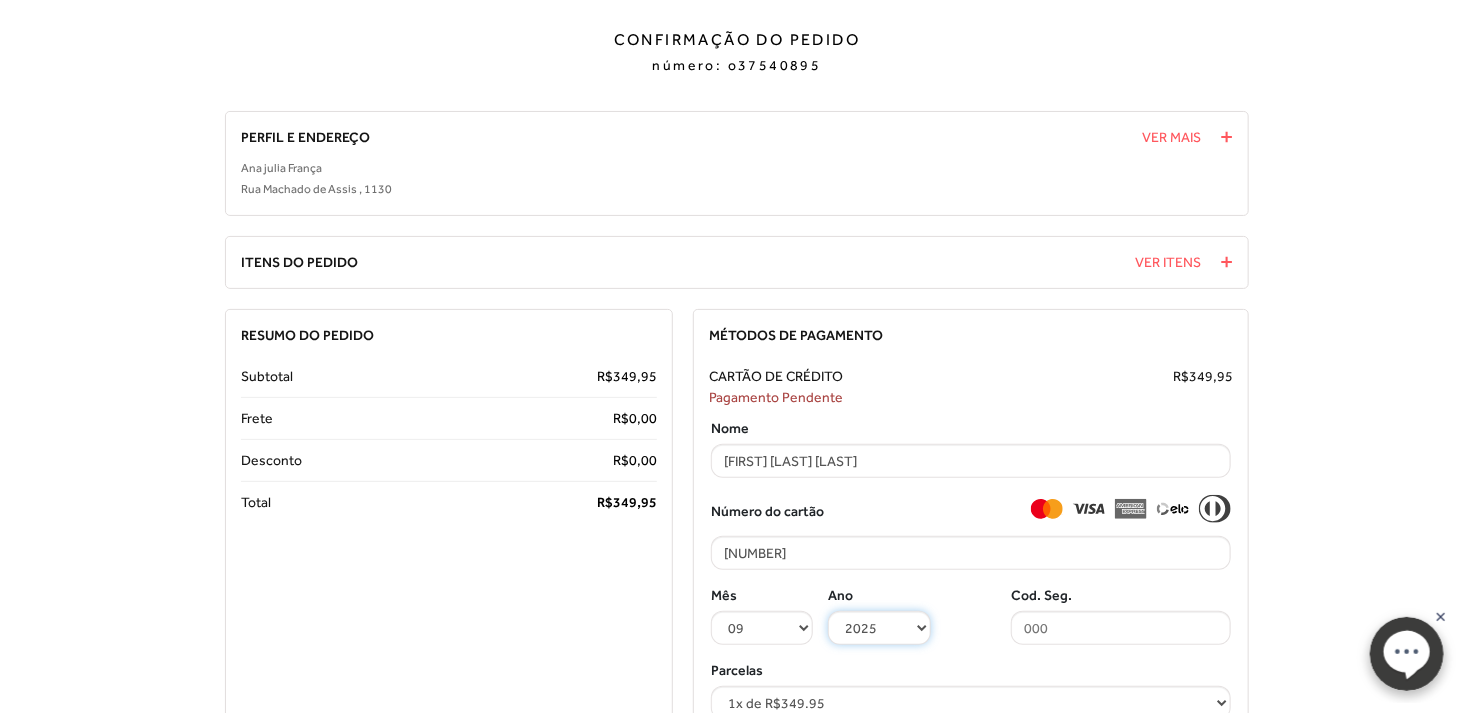 select on "2031" 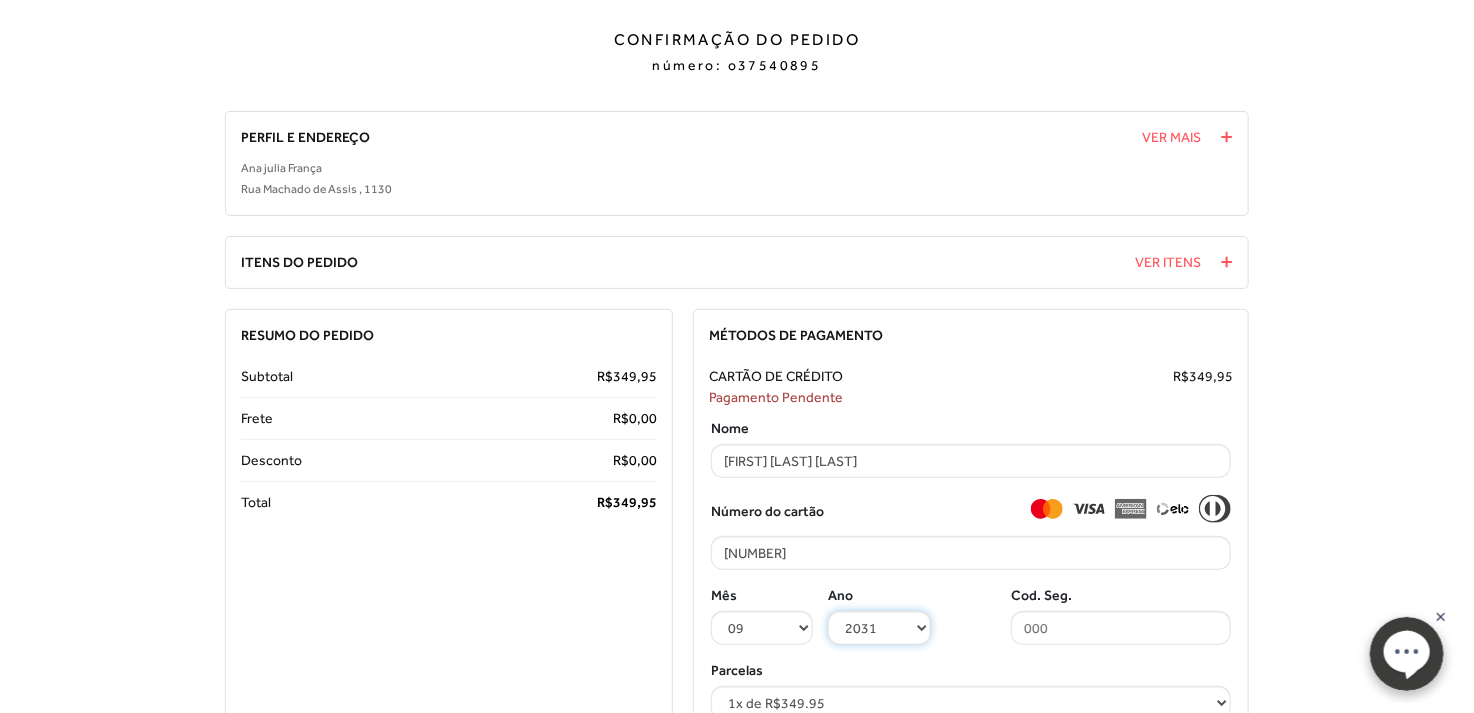 click on "2025 2026 2027 2028 2029 2030 2031 2032 2033 2034 2035 2036 2037 2038 2039 2040 2041 2042 2043 2044" at bounding box center (879, 628) 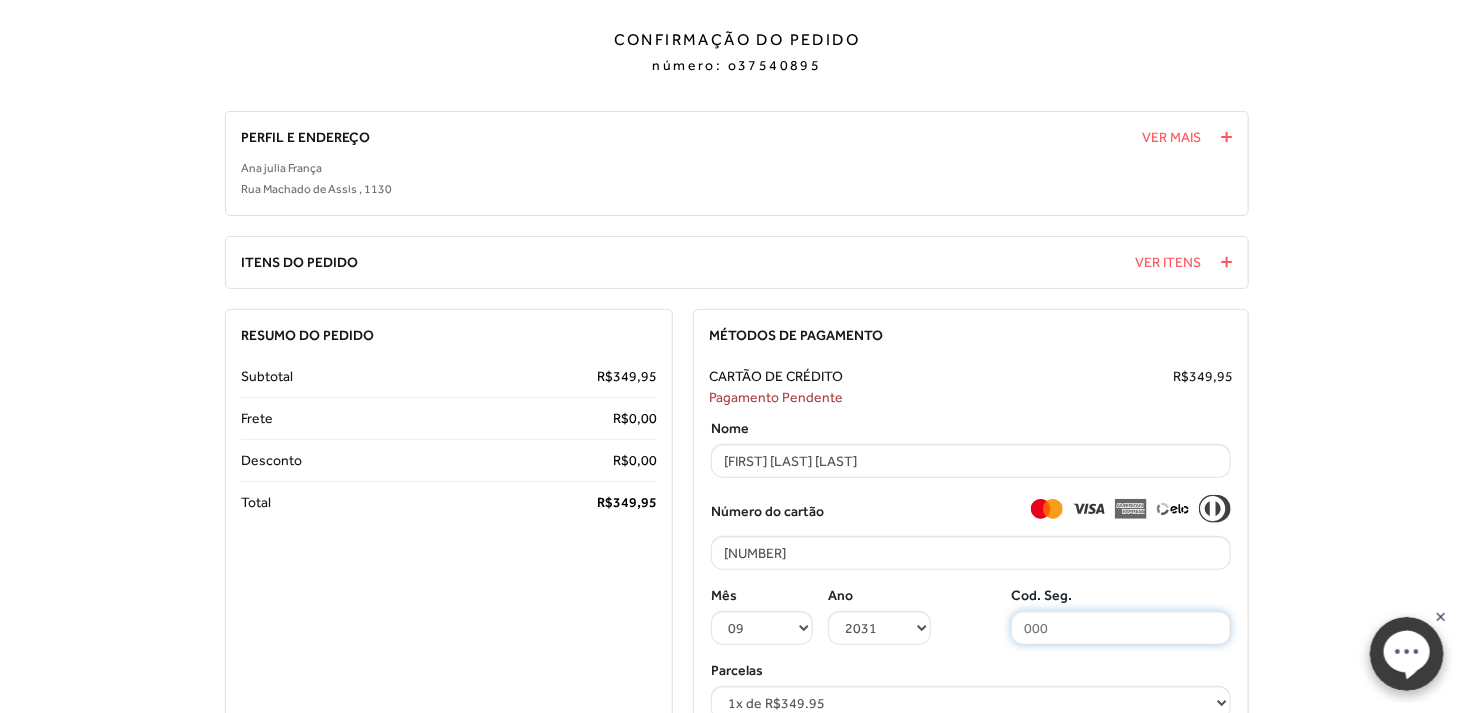 click at bounding box center [1121, 628] 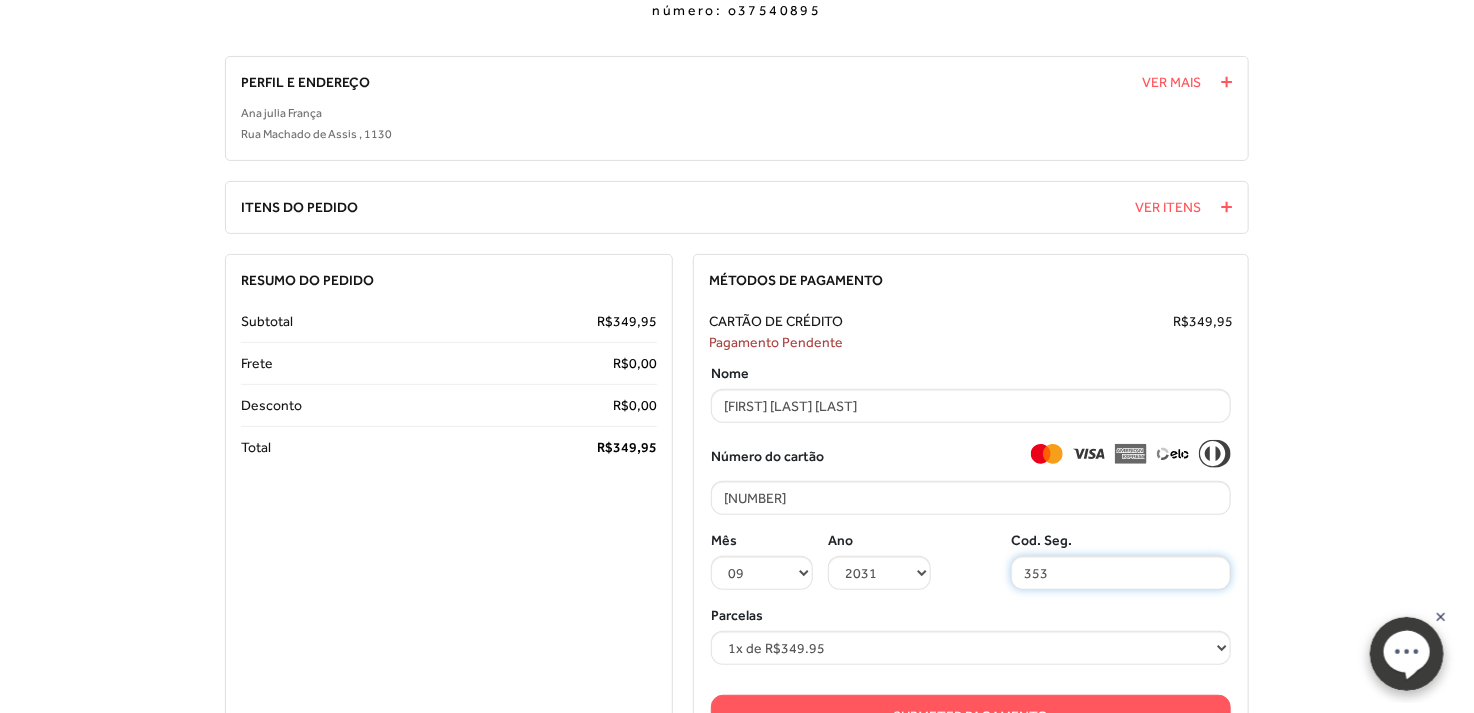 scroll, scrollTop: 300, scrollLeft: 0, axis: vertical 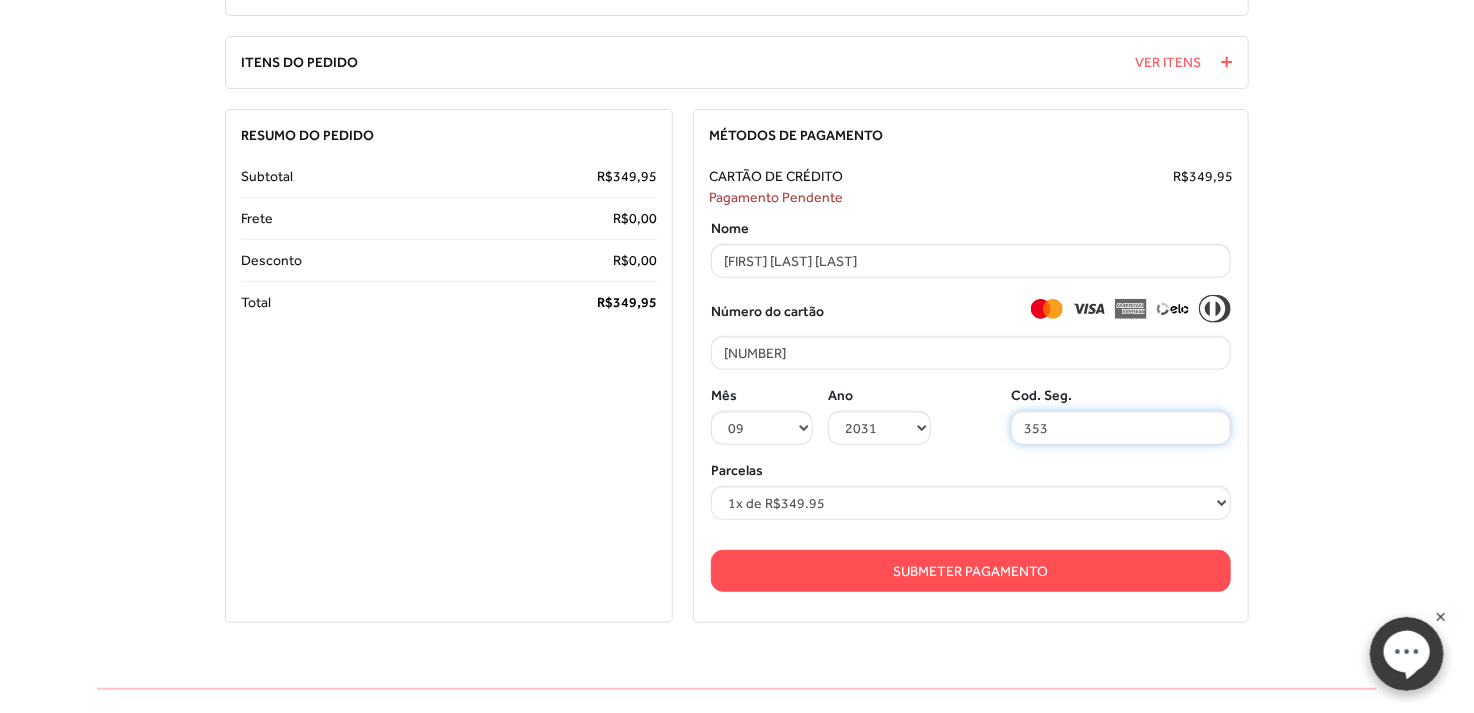 type on "353" 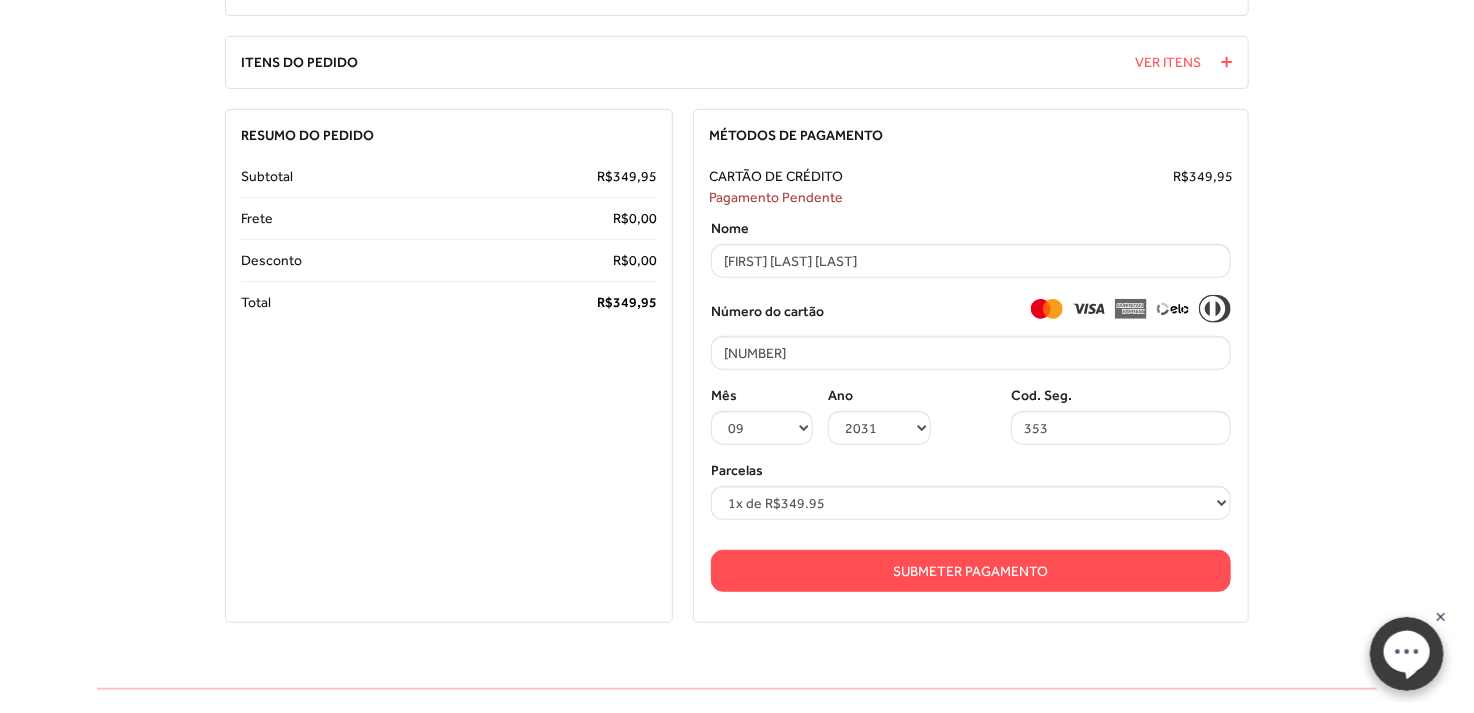 click on "Submeter Pagamento" at bounding box center (971, 571) 